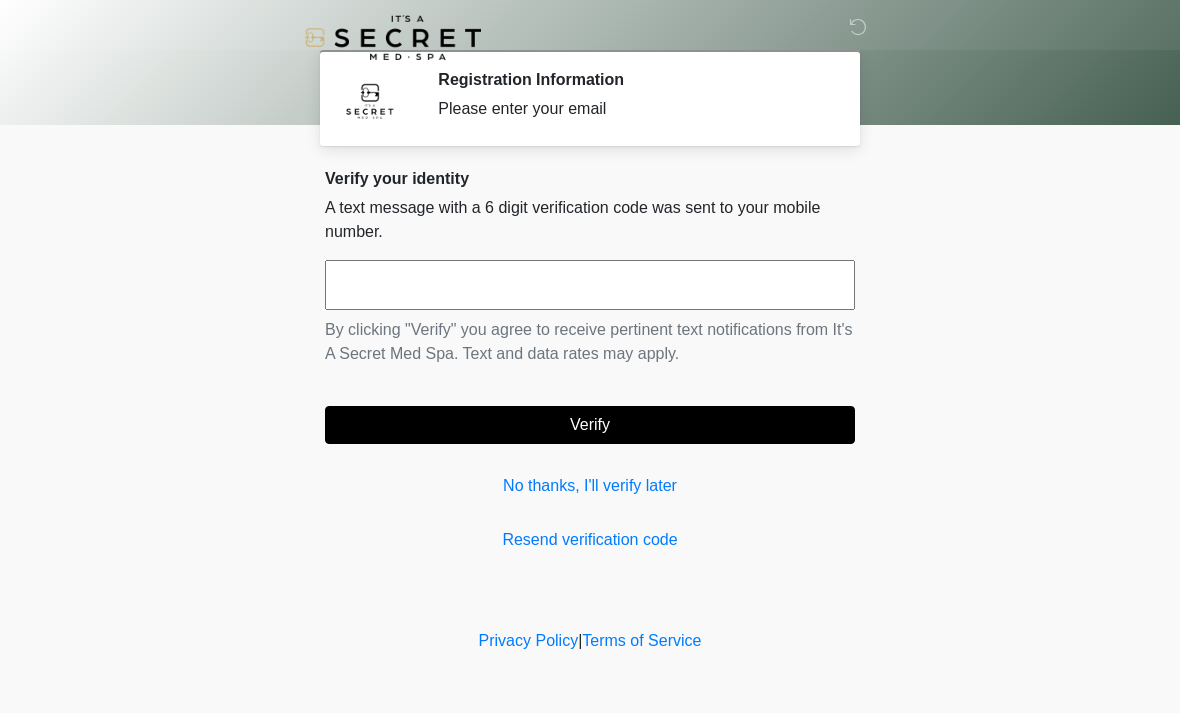 scroll, scrollTop: 0, scrollLeft: 0, axis: both 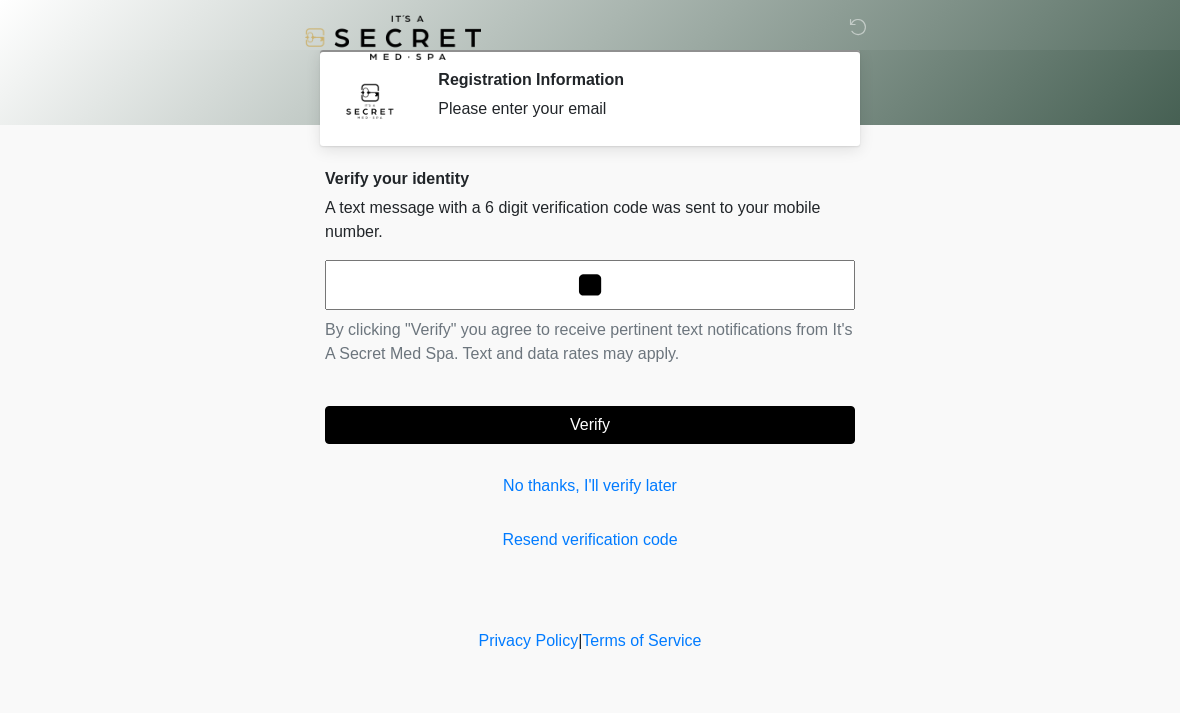 type on "*" 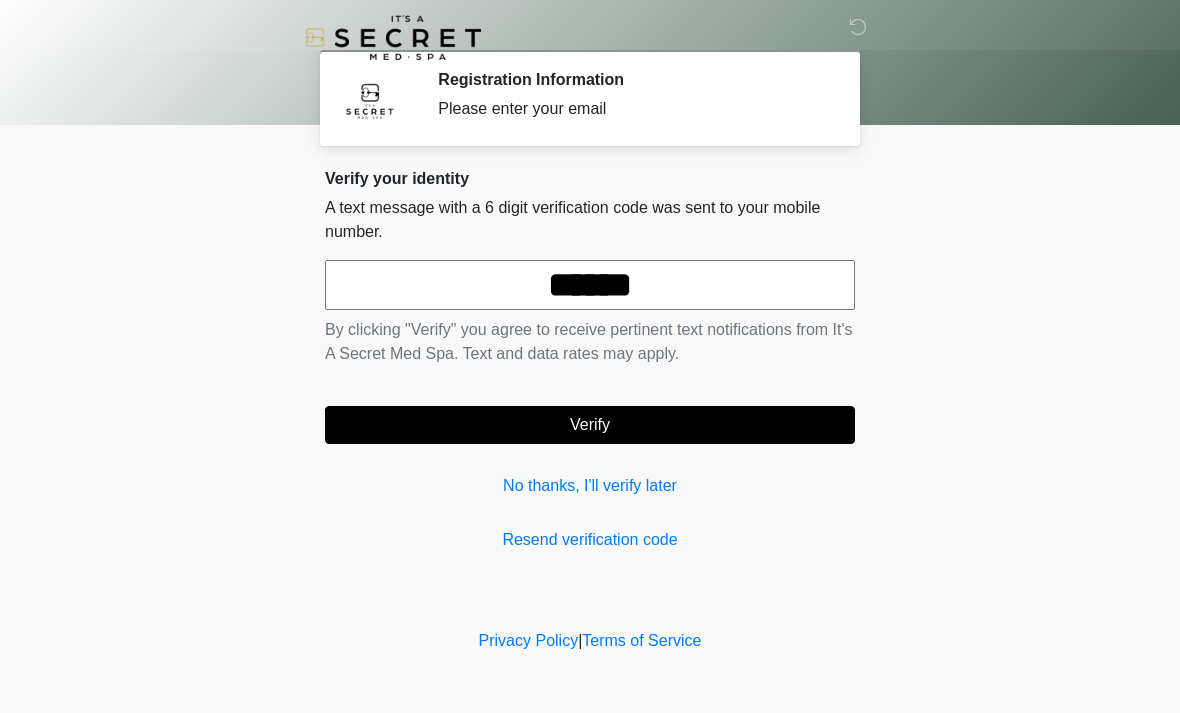 type on "******" 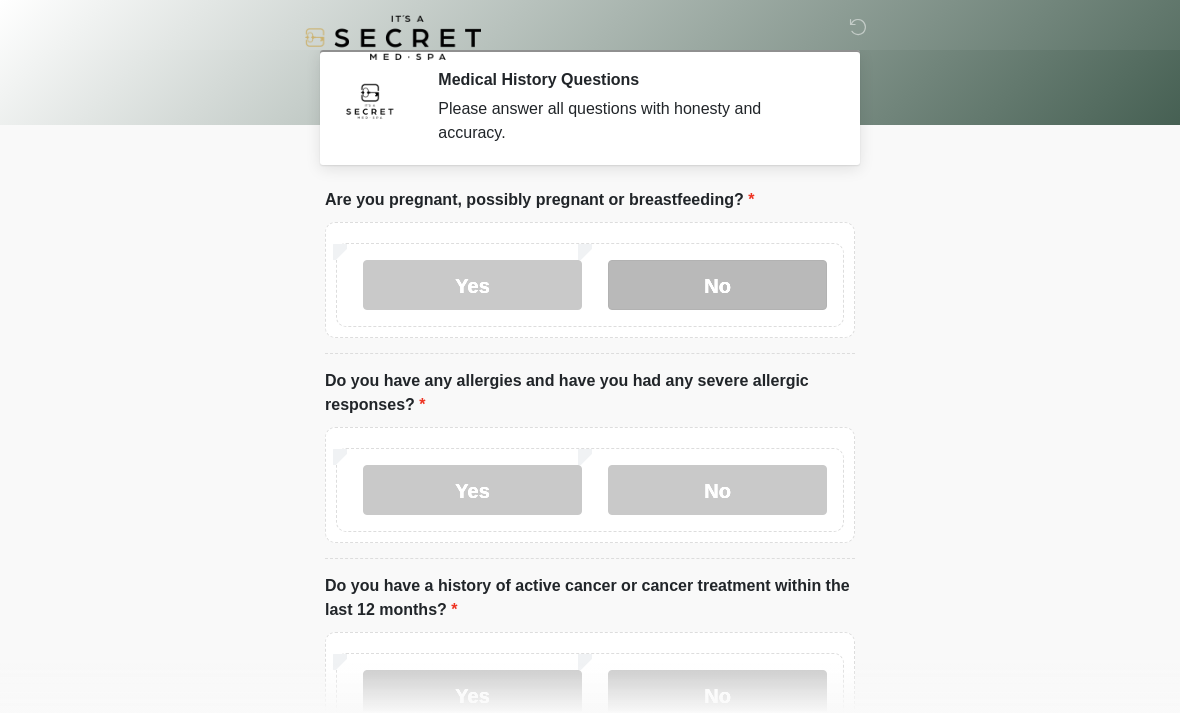 click on "No" at bounding box center (717, 285) 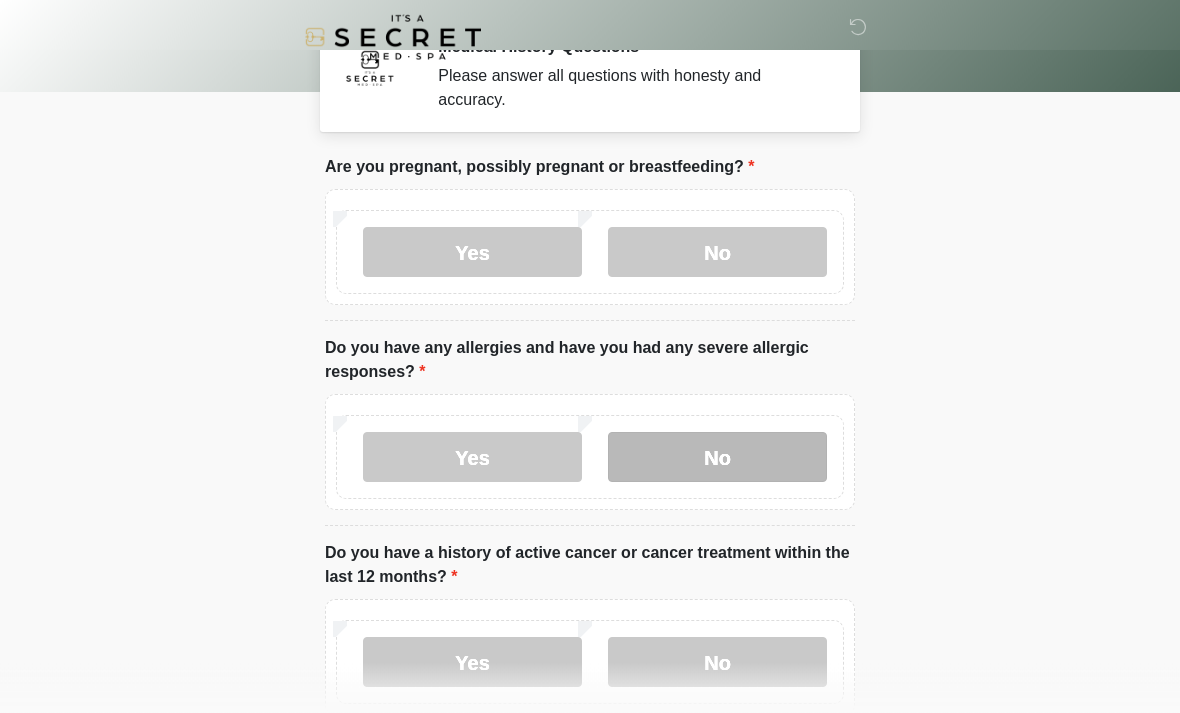 click on "No" at bounding box center (717, 458) 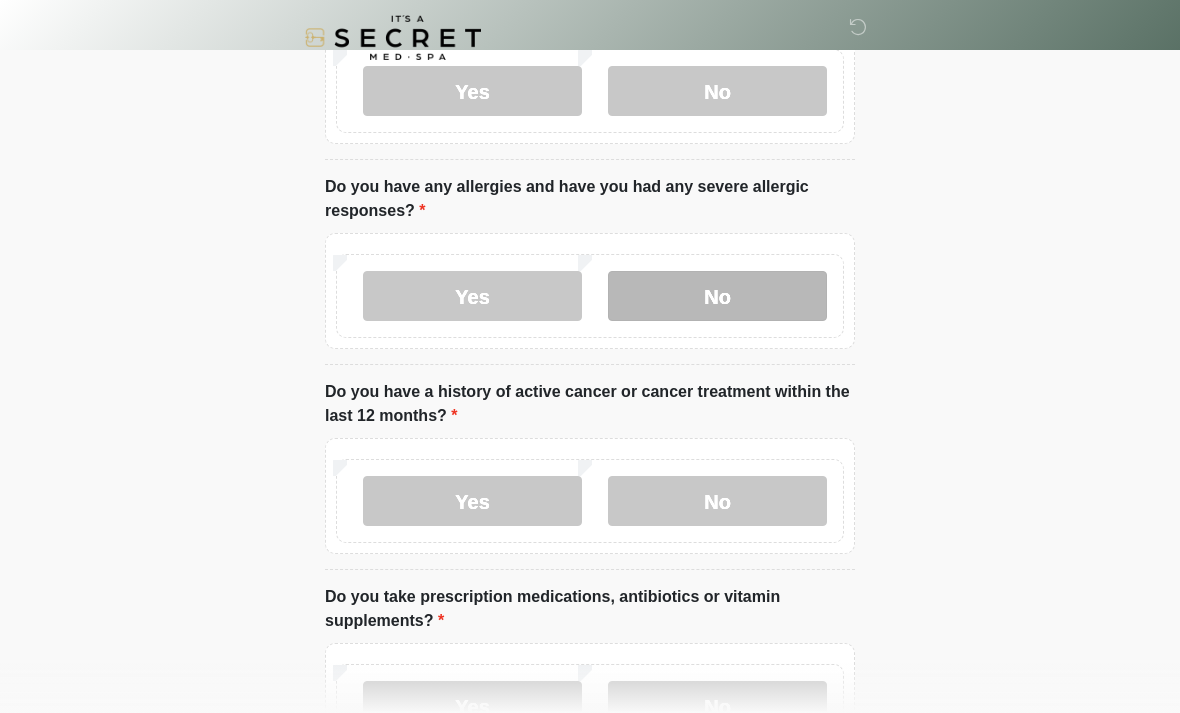 scroll, scrollTop: 196, scrollLeft: 0, axis: vertical 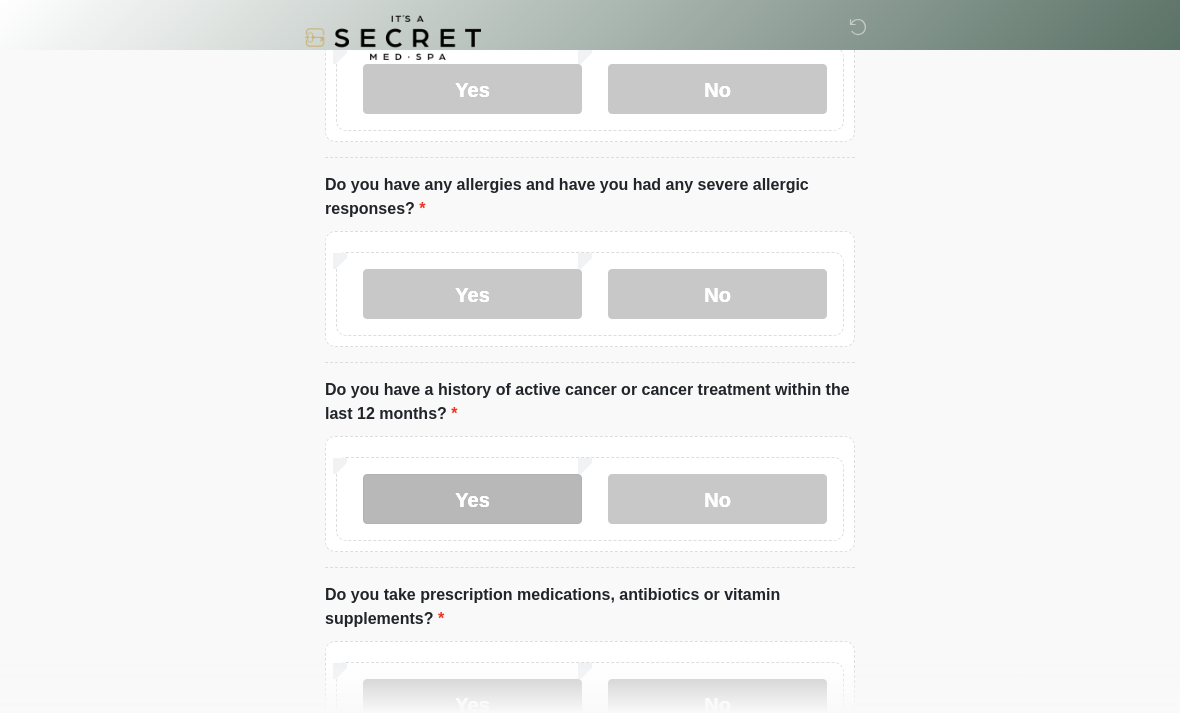 click on "Yes" at bounding box center [472, 499] 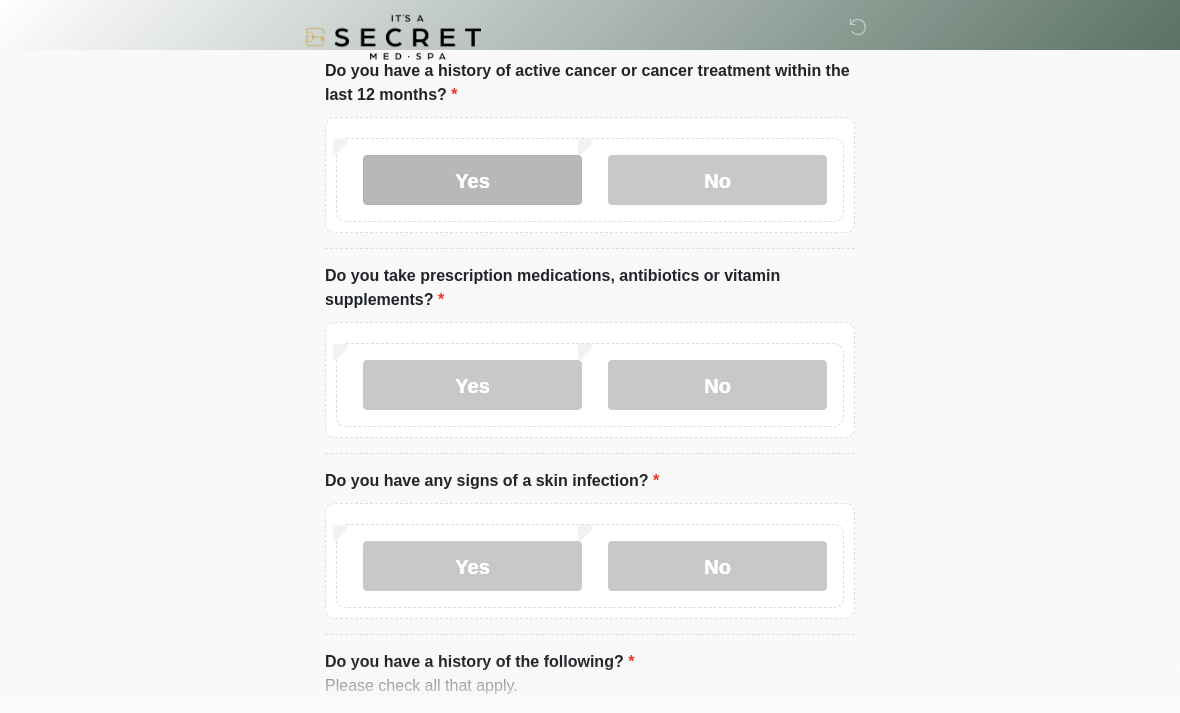 scroll, scrollTop: 515, scrollLeft: 0, axis: vertical 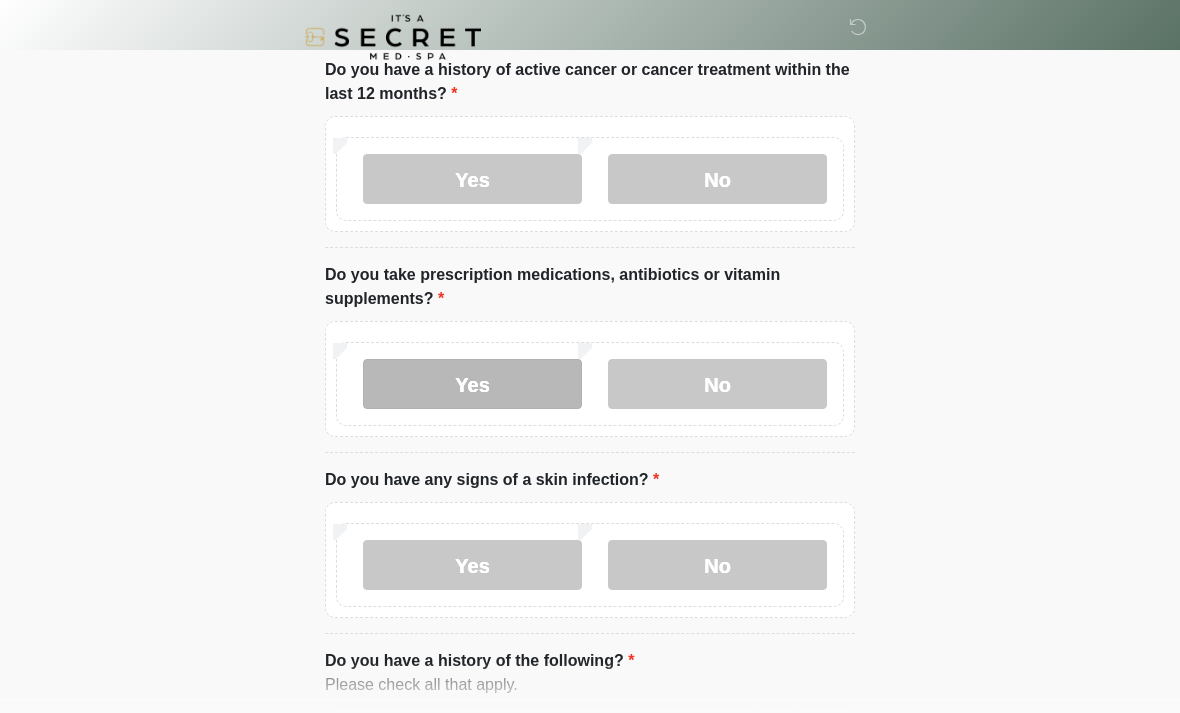 click on "Yes" at bounding box center [472, 385] 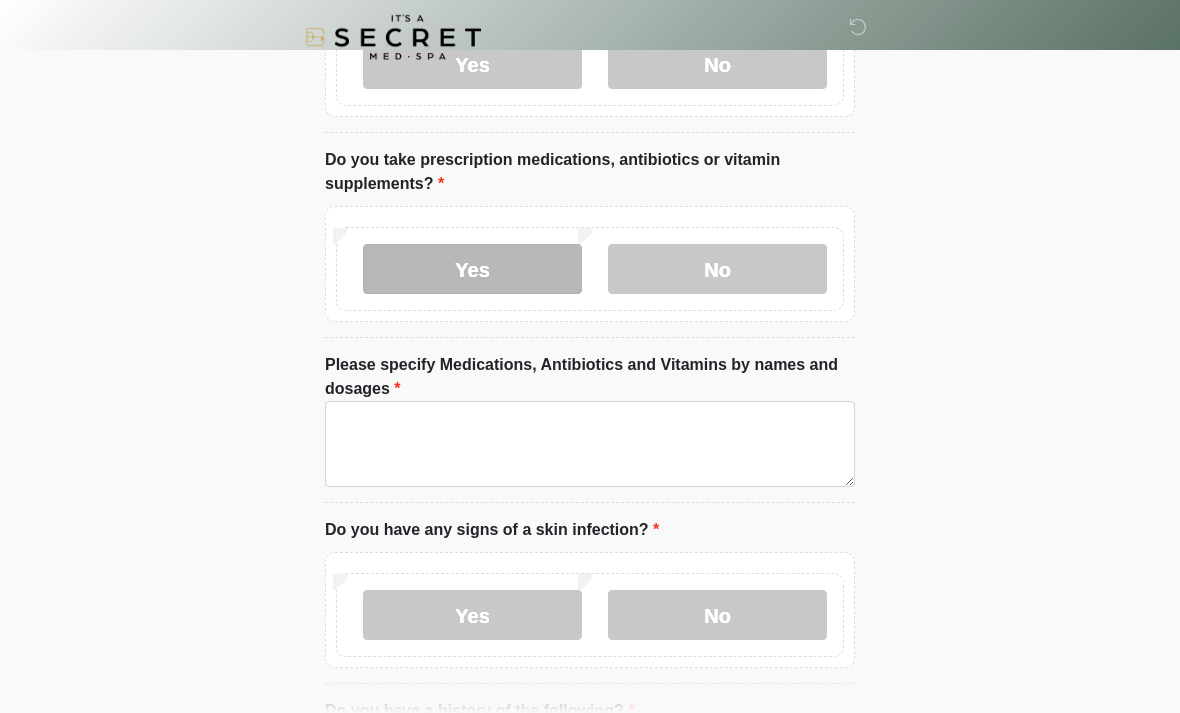 scroll, scrollTop: 633, scrollLeft: 0, axis: vertical 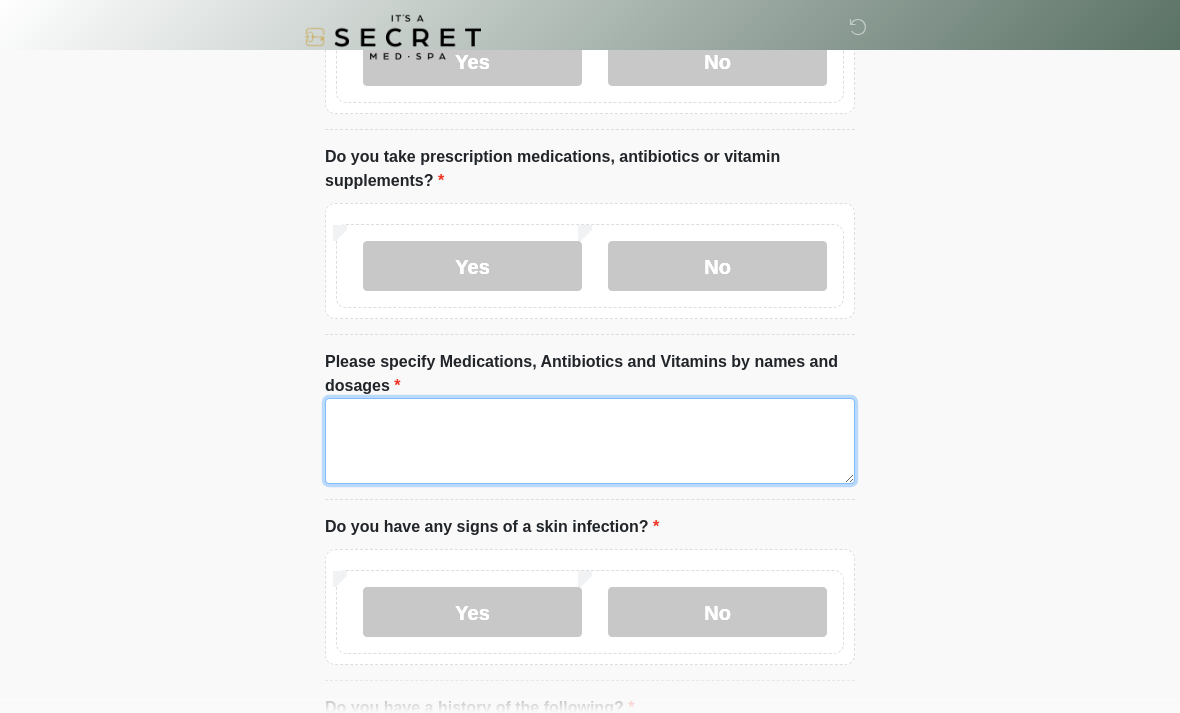 click on "Please specify Medications, Antibiotics and Vitamins by names and dosages" at bounding box center [590, 442] 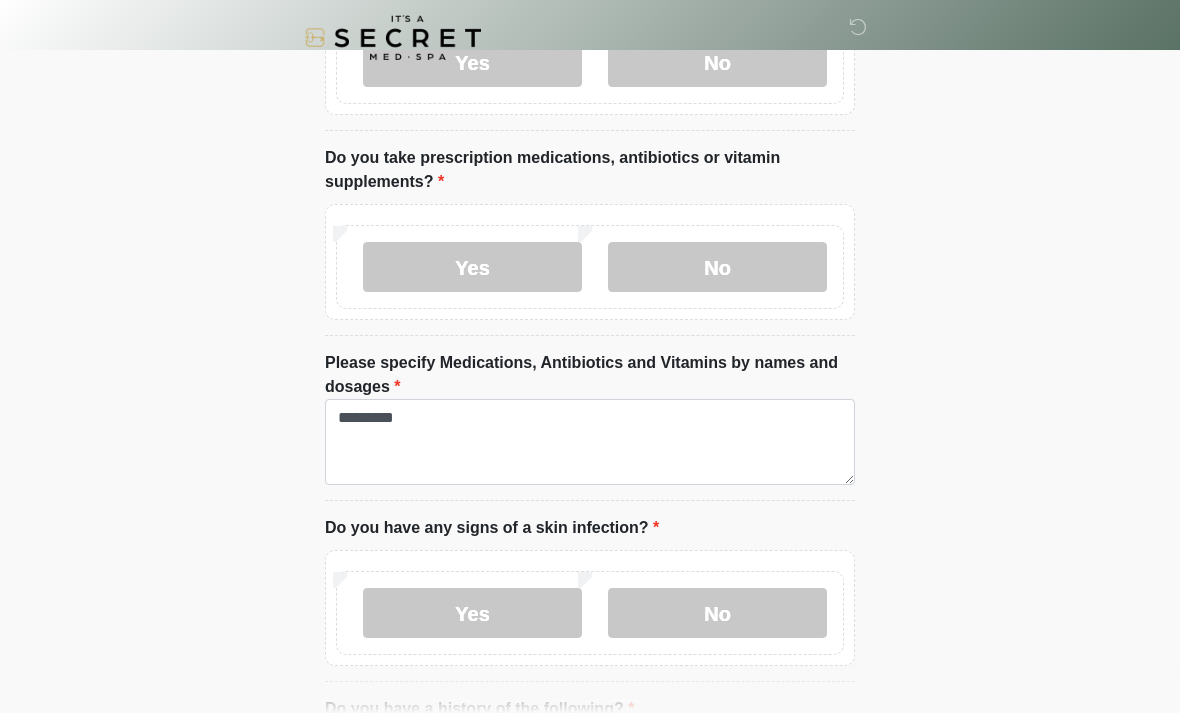 click on "‎ ‎
Medical History Questions
Please answer all questions with honesty and accuracy.
Please connect to Wi-Fi now   Provide us with your contact info  Answer some questions about your medical history  Complete a video call with one of our providers
This is the beginning of your  virtual Good Faith Exam .  ﻿﻿﻿﻿﻿﻿﻿﻿ This step is necessary to provide official medical clearance and documentation for your upcoming treatment(s).   ﻿﻿﻿﻿﻿﻿To begin, ﻿﻿﻿﻿﻿﻿ press the continue button below and answer all questions with honesty.
Continue
Please be sure your device is connected to a Wi-Fi Network for quicker service.  .
Continue" at bounding box center [590, -277] 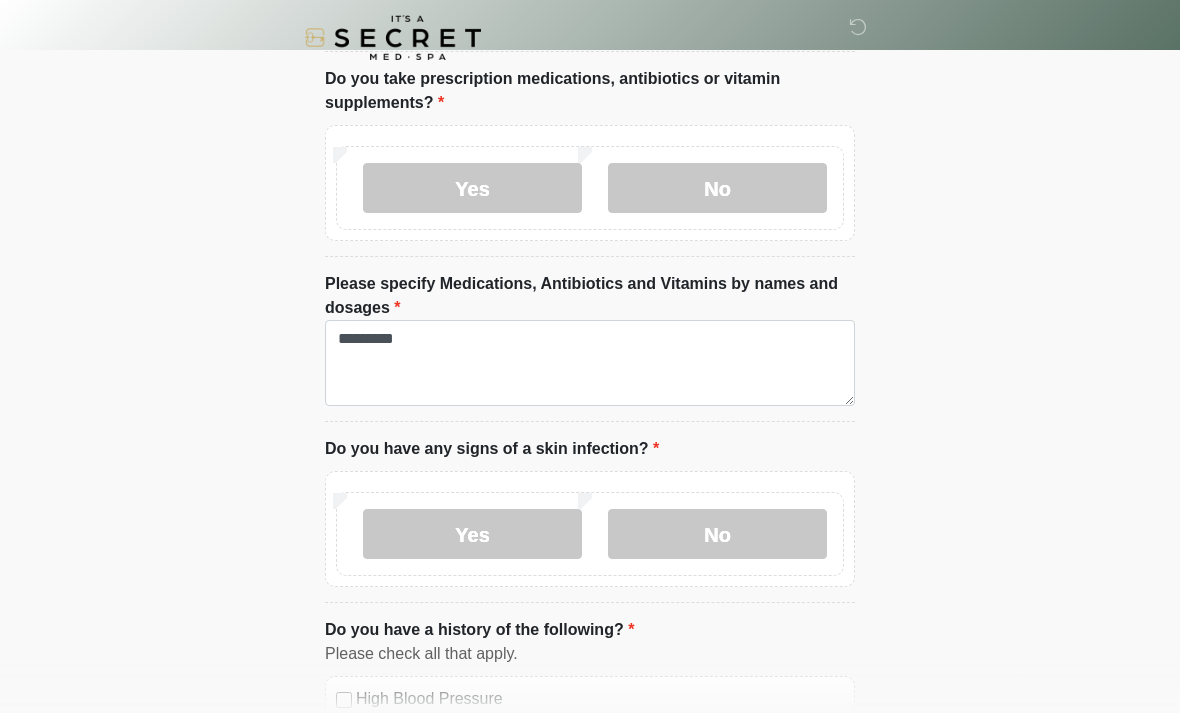 scroll, scrollTop: 698, scrollLeft: 0, axis: vertical 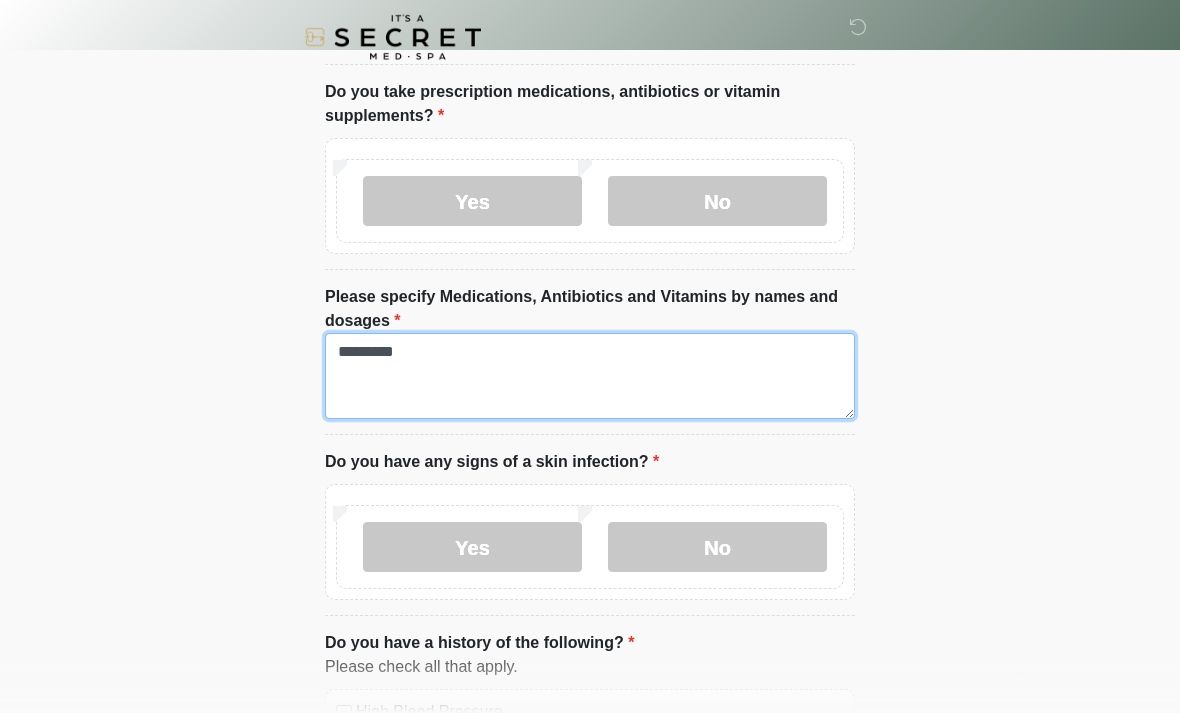 click on "*********" at bounding box center (590, 377) 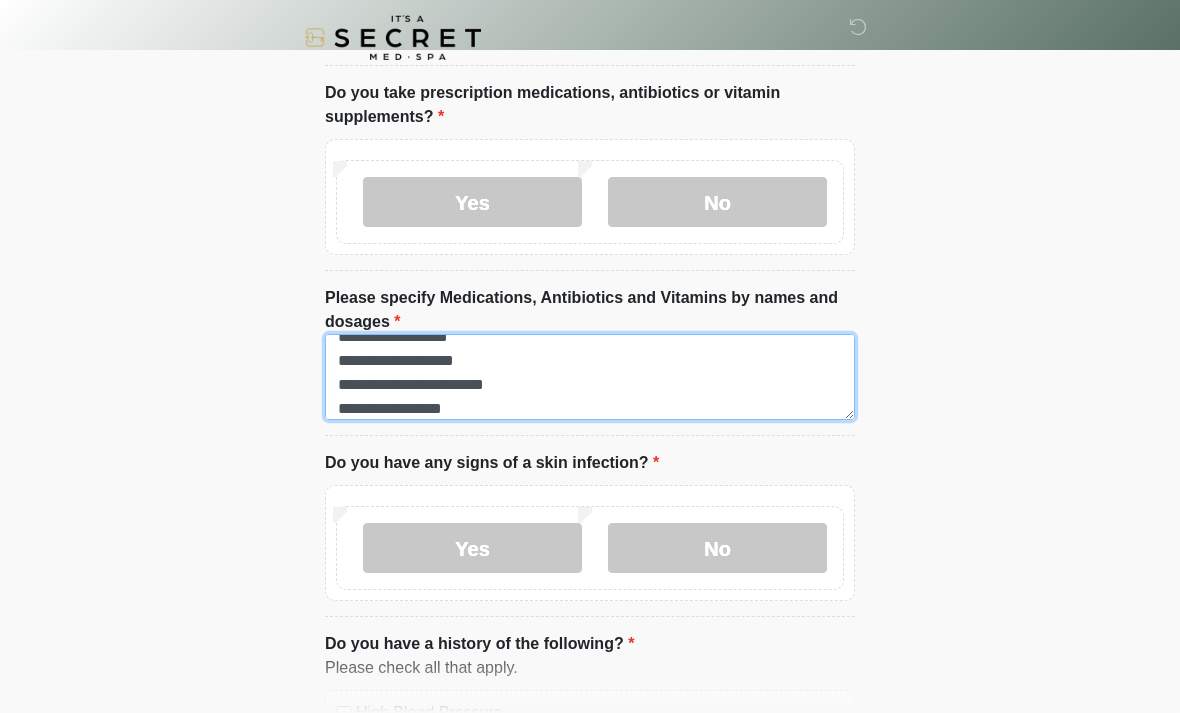 scroll, scrollTop: 40, scrollLeft: 0, axis: vertical 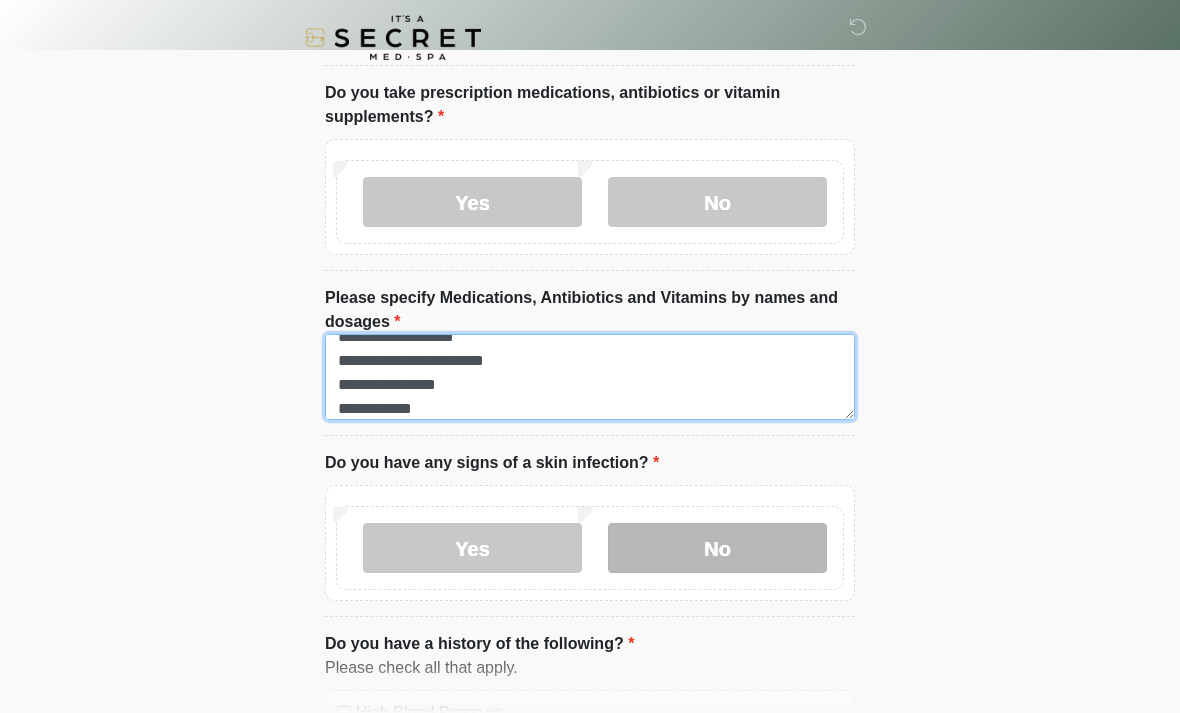 type on "**********" 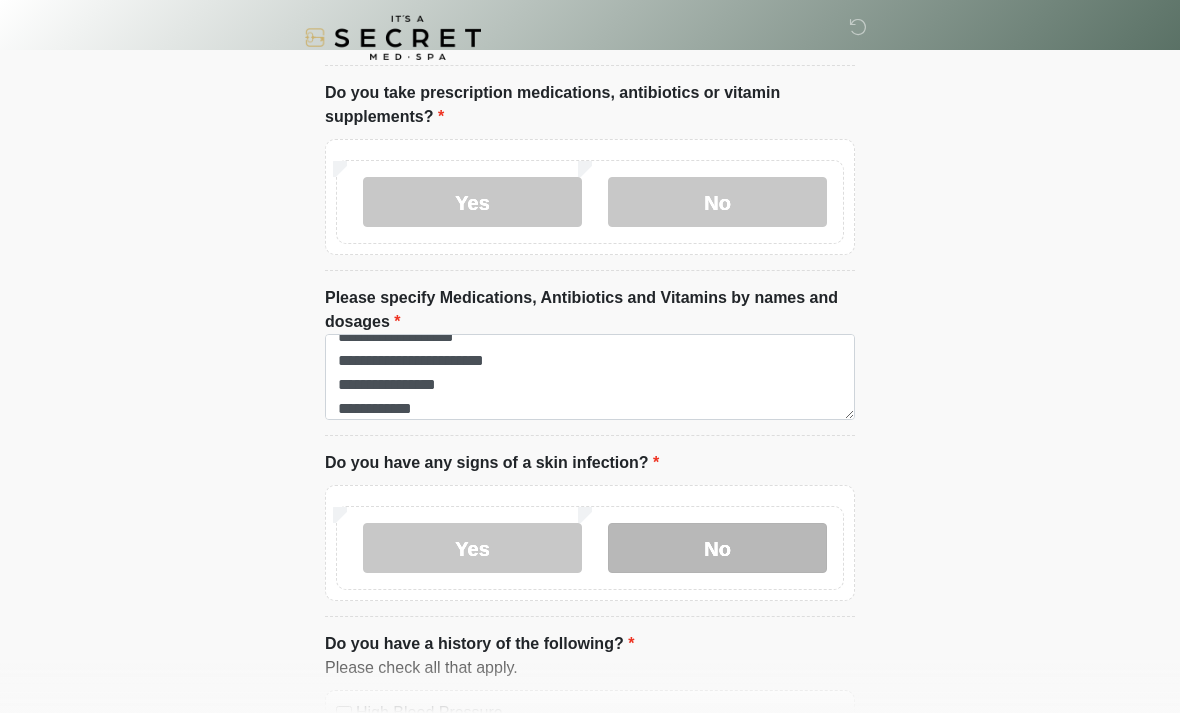 click on "No" at bounding box center (717, 548) 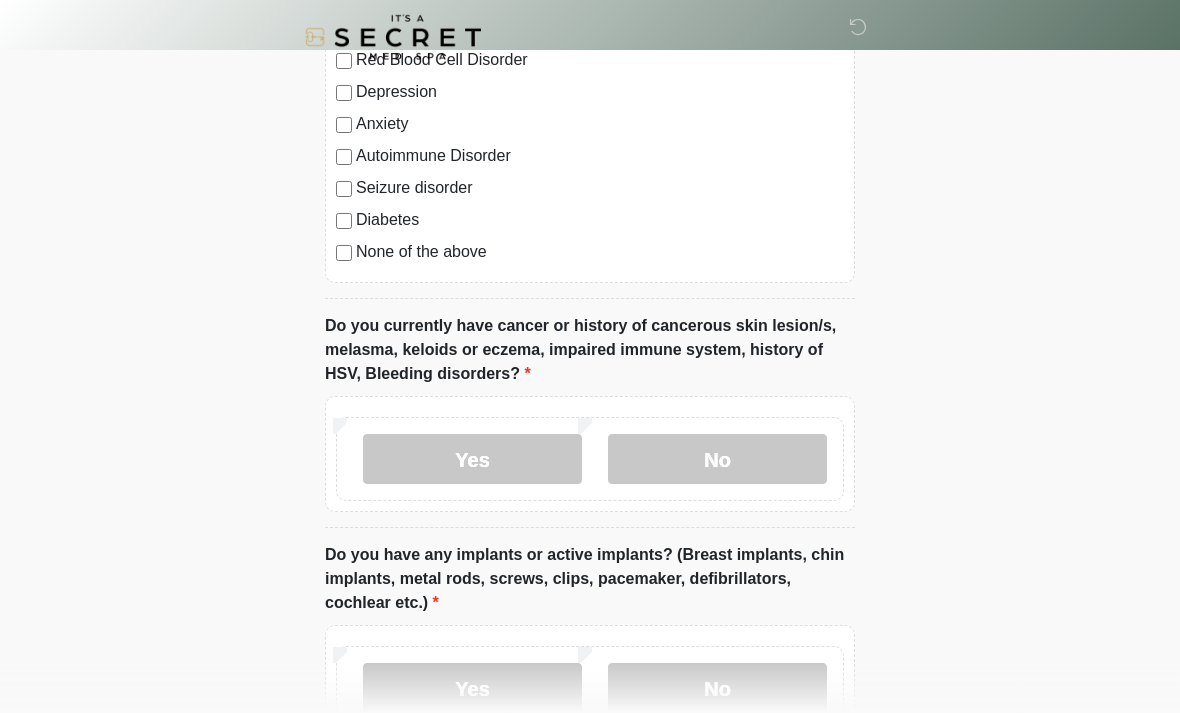 scroll, scrollTop: 1511, scrollLeft: 0, axis: vertical 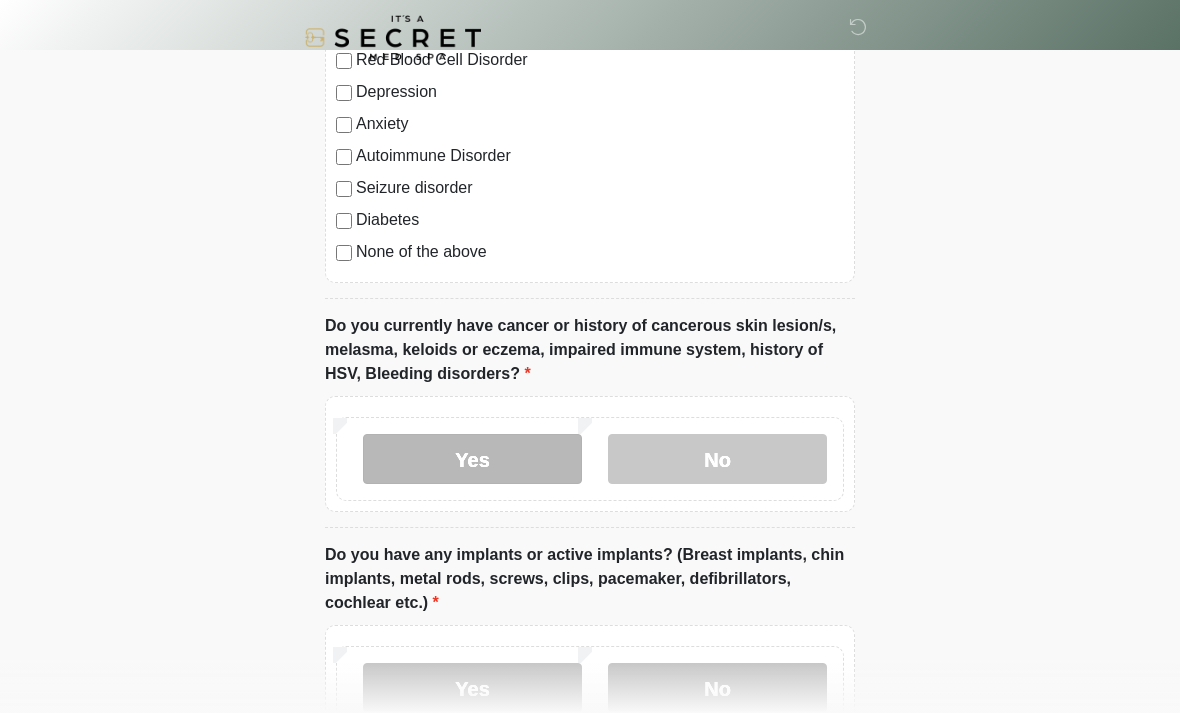 click on "Yes" at bounding box center (472, 459) 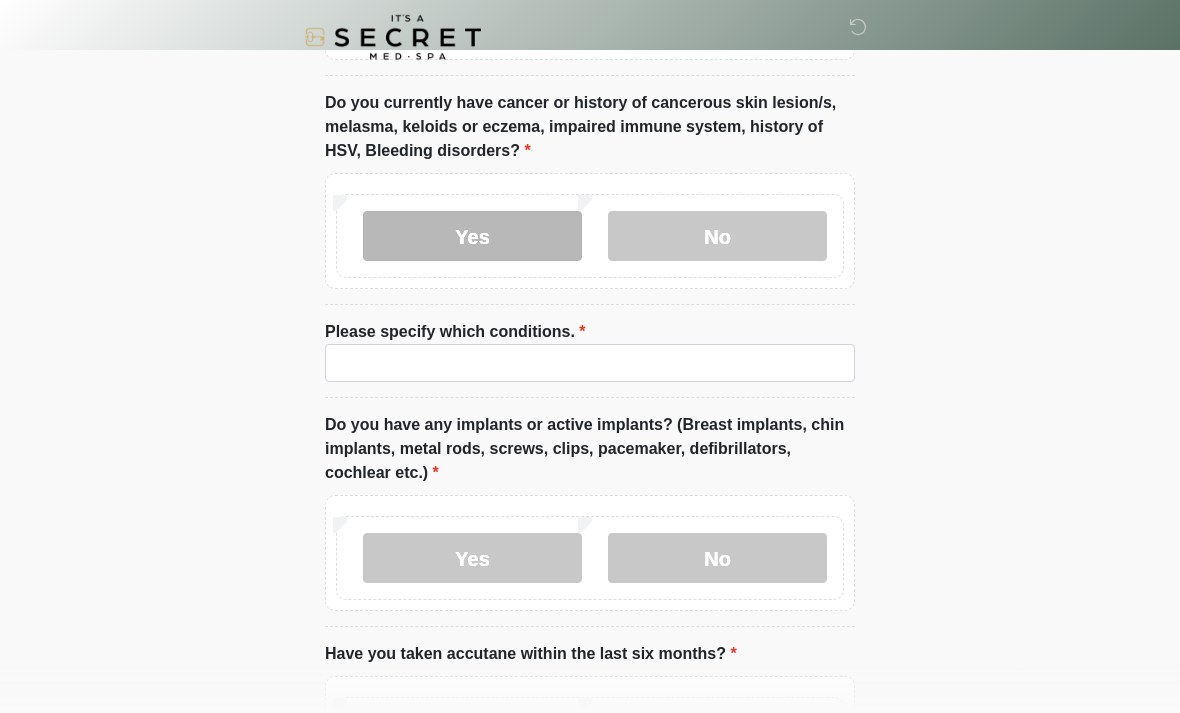 scroll, scrollTop: 1798, scrollLeft: 0, axis: vertical 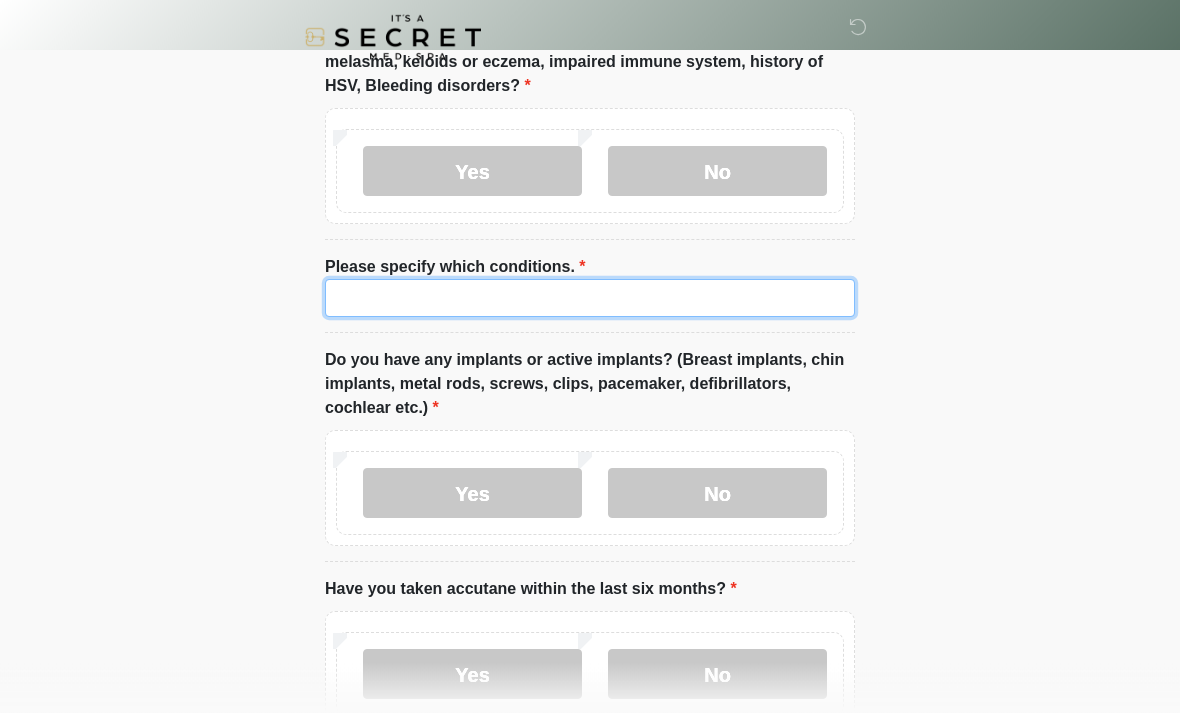 click on "Please specify which conditions." at bounding box center [590, 299] 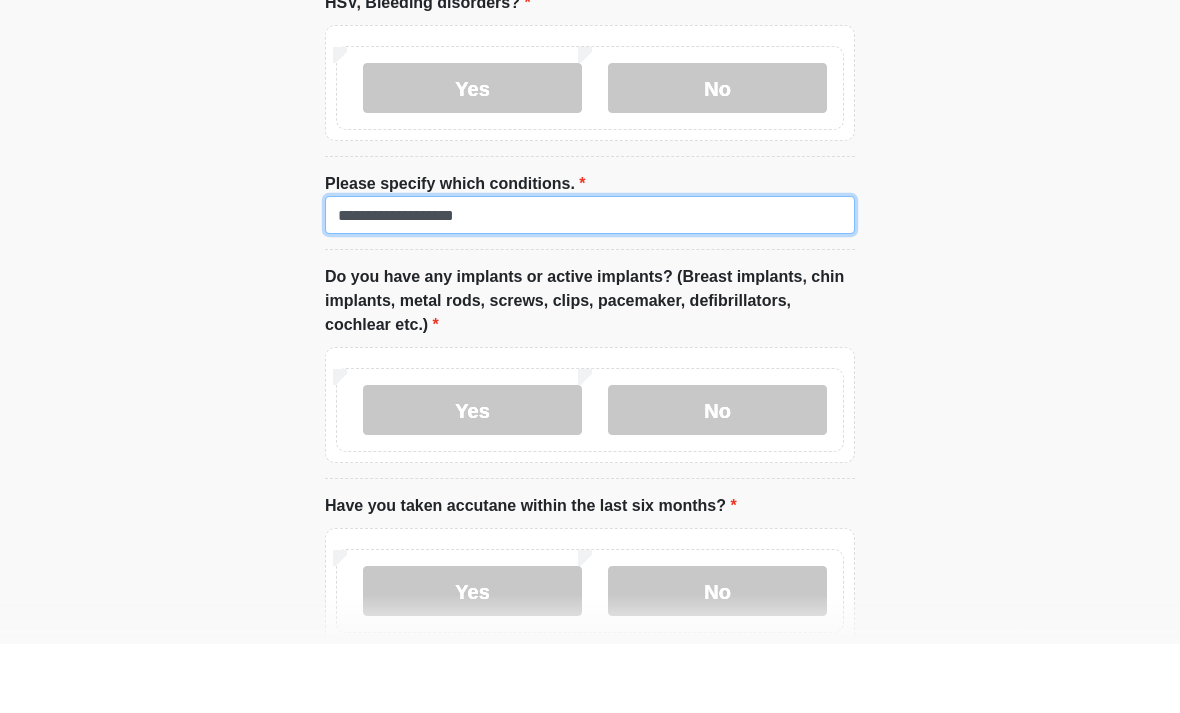 scroll, scrollTop: 1837, scrollLeft: 0, axis: vertical 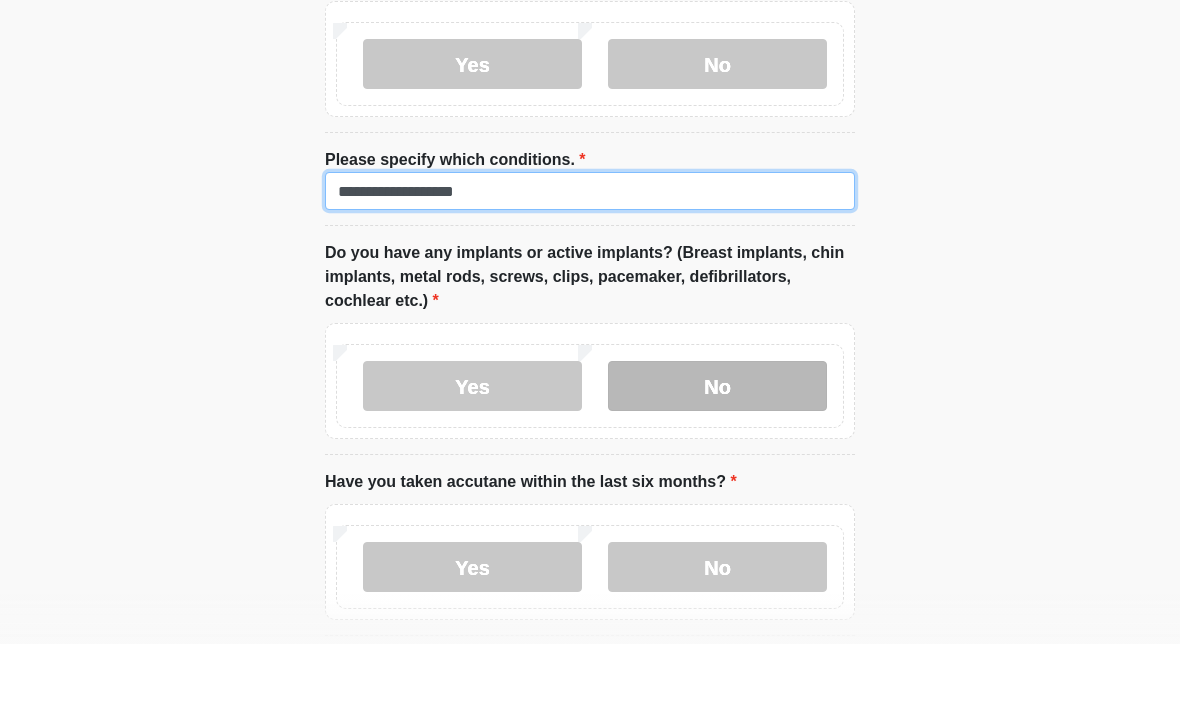 type on "**********" 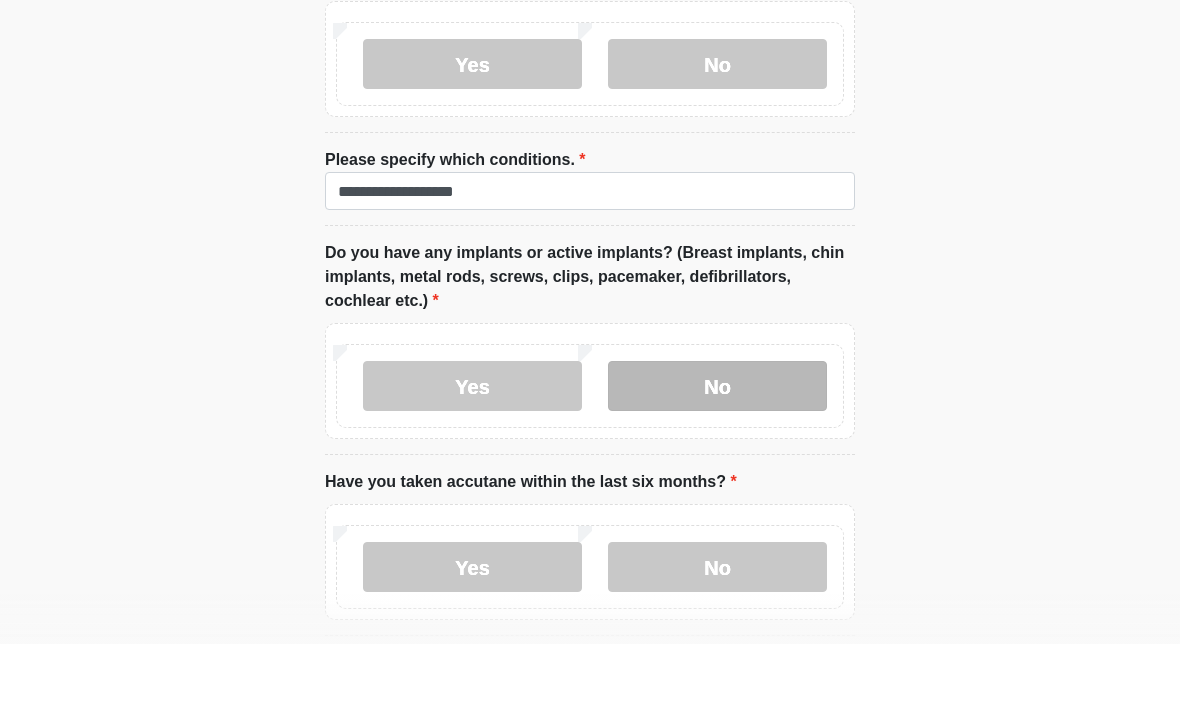 click on "No" at bounding box center [717, 455] 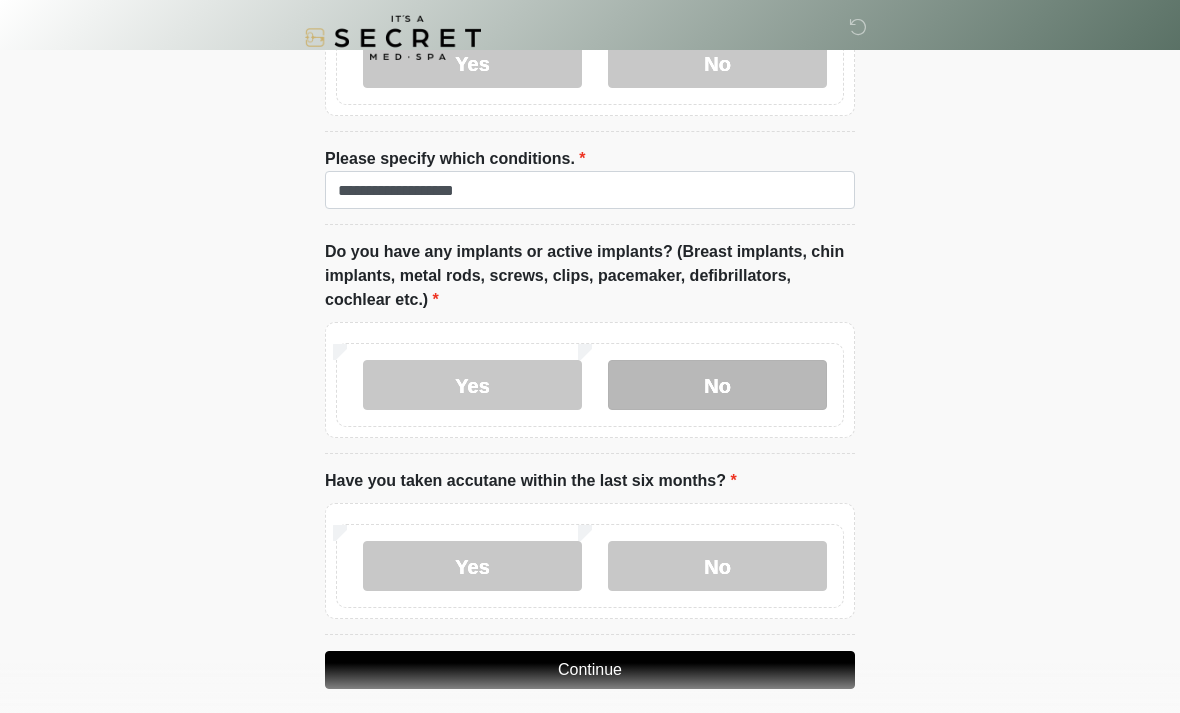 scroll, scrollTop: 1922, scrollLeft: 0, axis: vertical 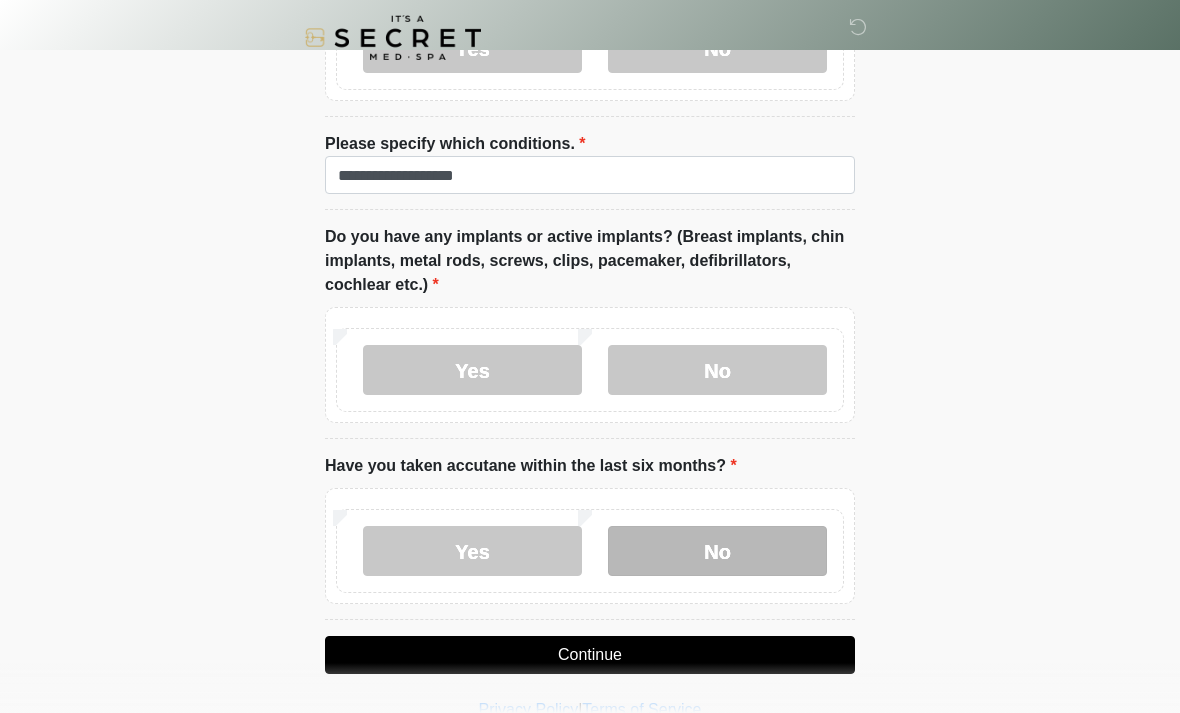 click on "No" at bounding box center (717, 551) 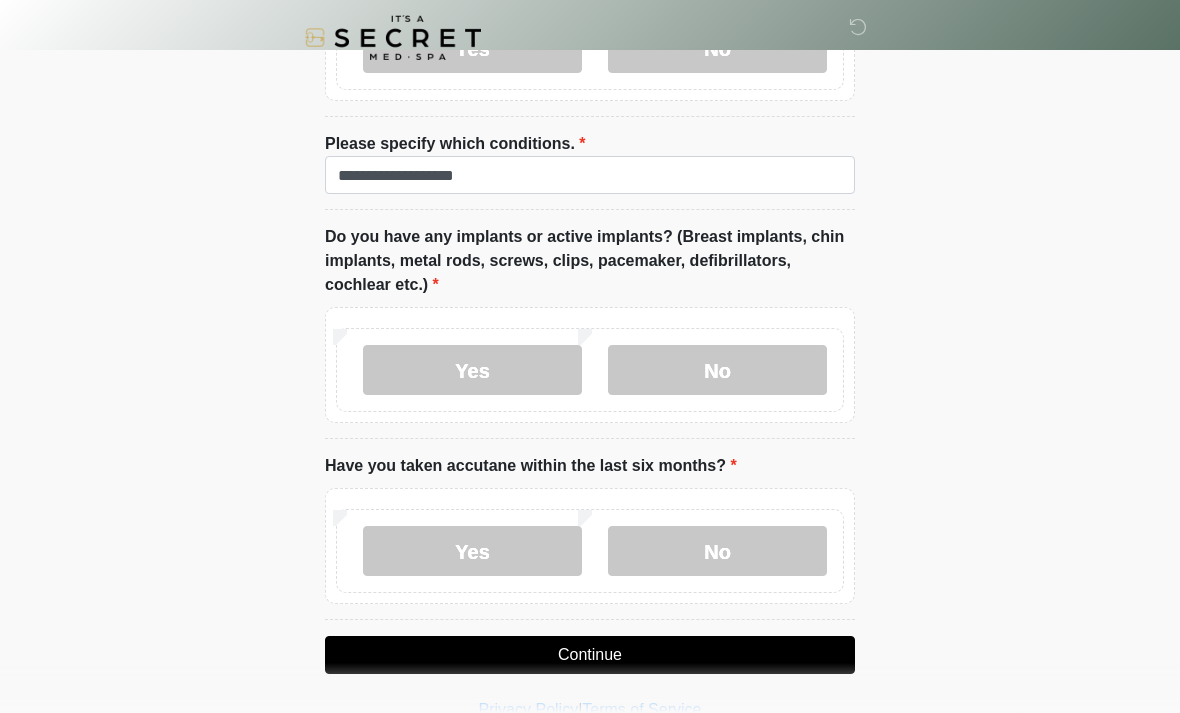 click on "Continue" at bounding box center [590, 655] 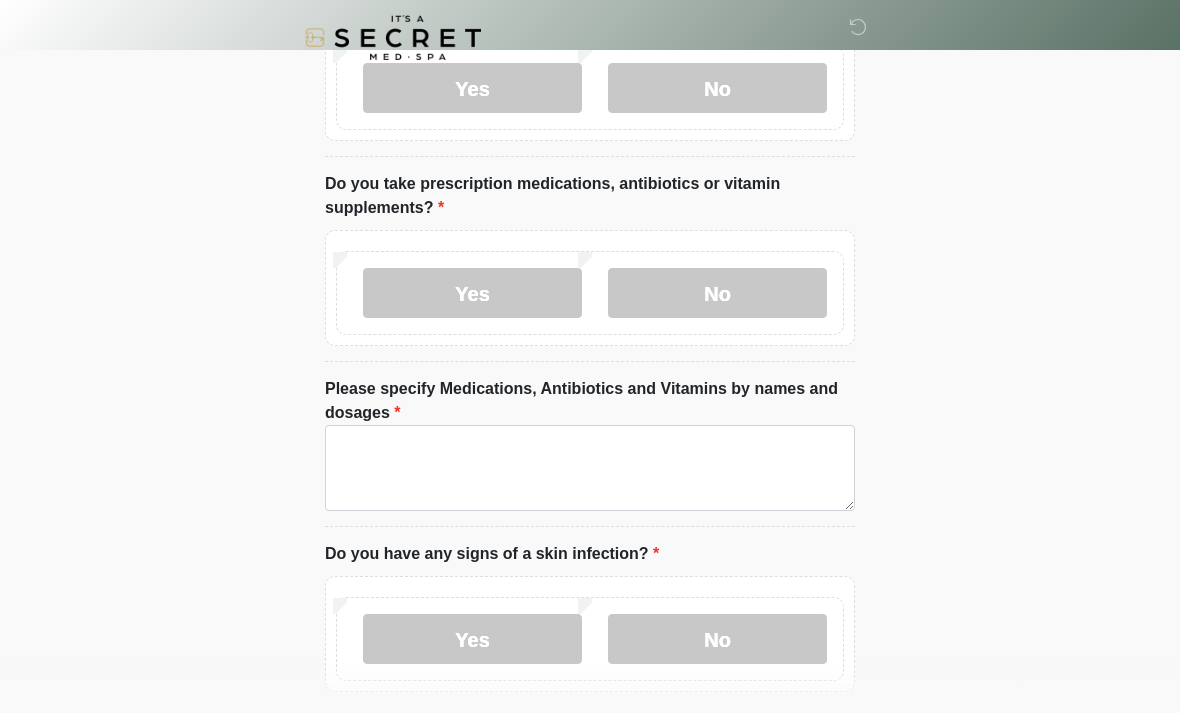 scroll, scrollTop: 0, scrollLeft: 0, axis: both 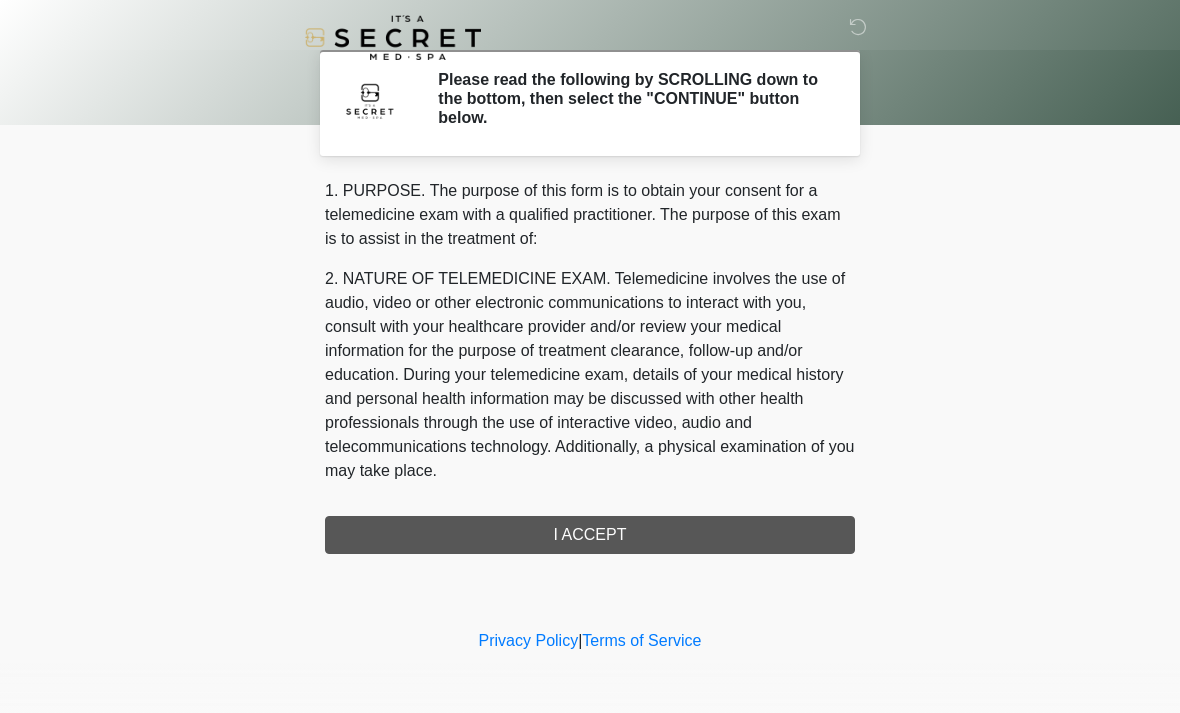click on "1. PURPOSE. The purpose of this form is to obtain your consent for a telemedicine exam with a qualified practitioner. The purpose of this exam is to assist in the treatment of:  2. NATURE OF TELEMEDICINE EXAM. Telemedicine involves the use of audio, video or other electronic communications to interact with you, consult with your healthcare provider and/or review your medical information for the purpose of treatment clearance, follow-up and/or education. During your telemedicine exam, details of your medical history and personal health information may be discussed with other health professionals through the use of interactive video, audio and telecommunications technology. Additionally, a physical examination of you may take place. 4. HEALTHCARE INSTITUTION. It's A Secret Med Spa has medical and non-medical technical personnel who may participate in the telemedicine exam to aid in the audio/video link with the qualified practitioner.
I ACCEPT" at bounding box center [590, 366] 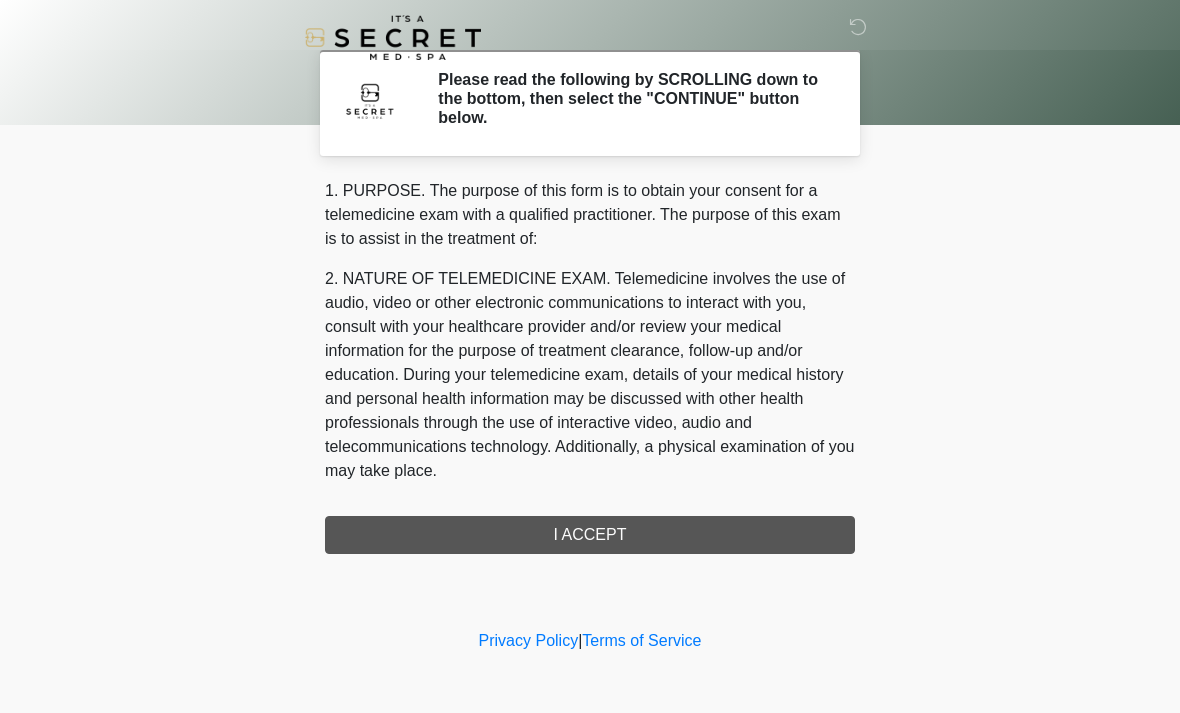 click on "1. PURPOSE. The purpose of this form is to obtain your consent for a telemedicine exam with a qualified practitioner. The purpose of this exam is to assist in the treatment of:  2. NATURE OF TELEMEDICINE EXAM. Telemedicine involves the use of audio, video or other electronic communications to interact with you, consult with your healthcare provider and/or review your medical information for the purpose of treatment clearance, follow-up and/or education. During your telemedicine exam, details of your medical history and personal health information may be discussed with other health professionals through the use of interactive video, audio and telecommunications technology. Additionally, a physical examination of you may take place. 4. HEALTHCARE INSTITUTION. It's A Secret Med Spa has medical and non-medical technical personnel who may participate in the telemedicine exam to aid in the audio/video link with the qualified practitioner.
I ACCEPT" at bounding box center (590, 366) 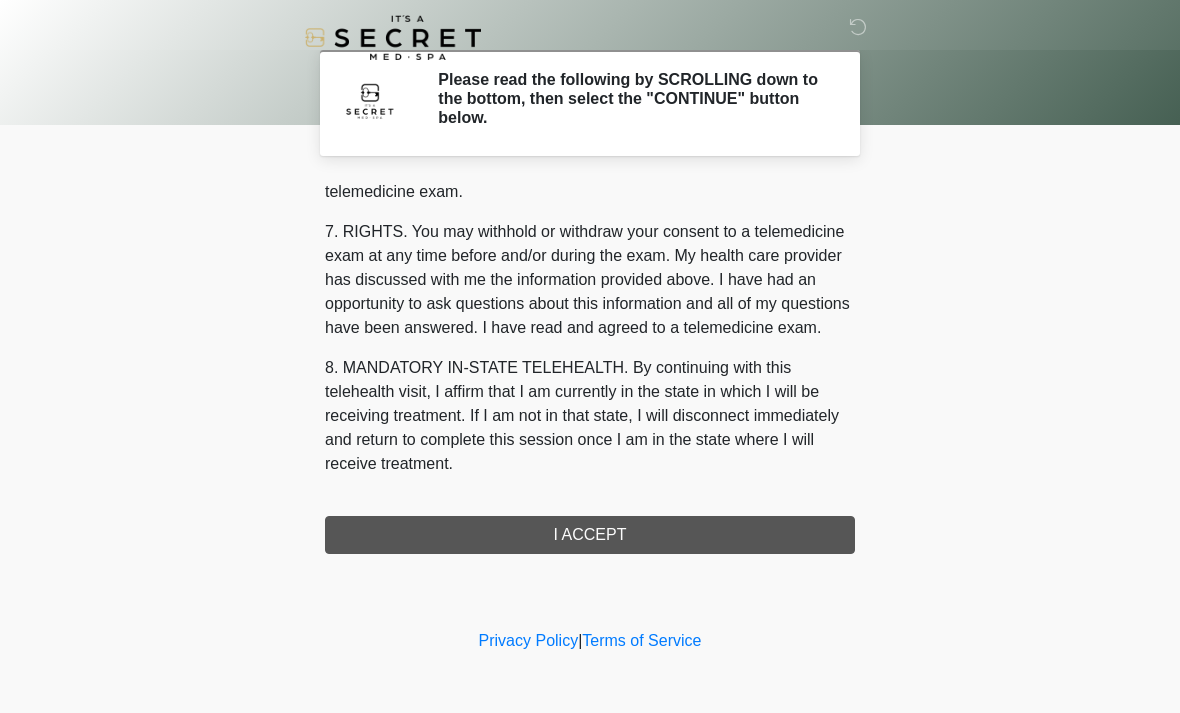 scroll, scrollTop: 847, scrollLeft: 0, axis: vertical 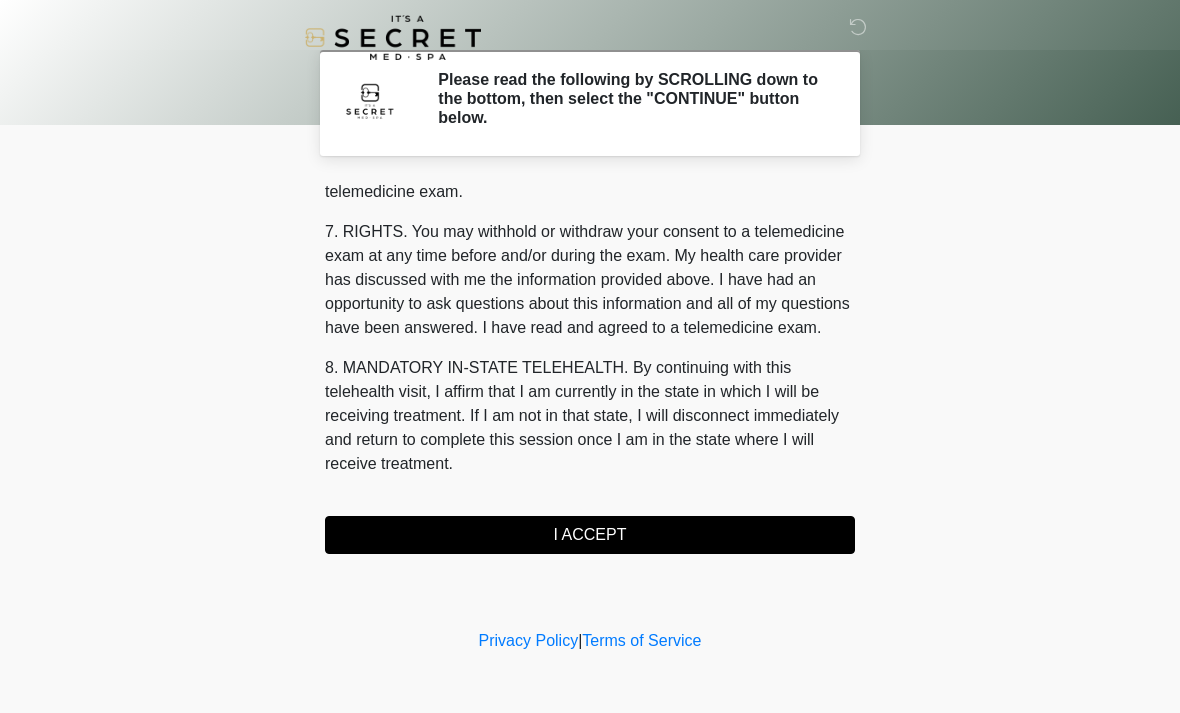 click on "I ACCEPT" at bounding box center [590, 535] 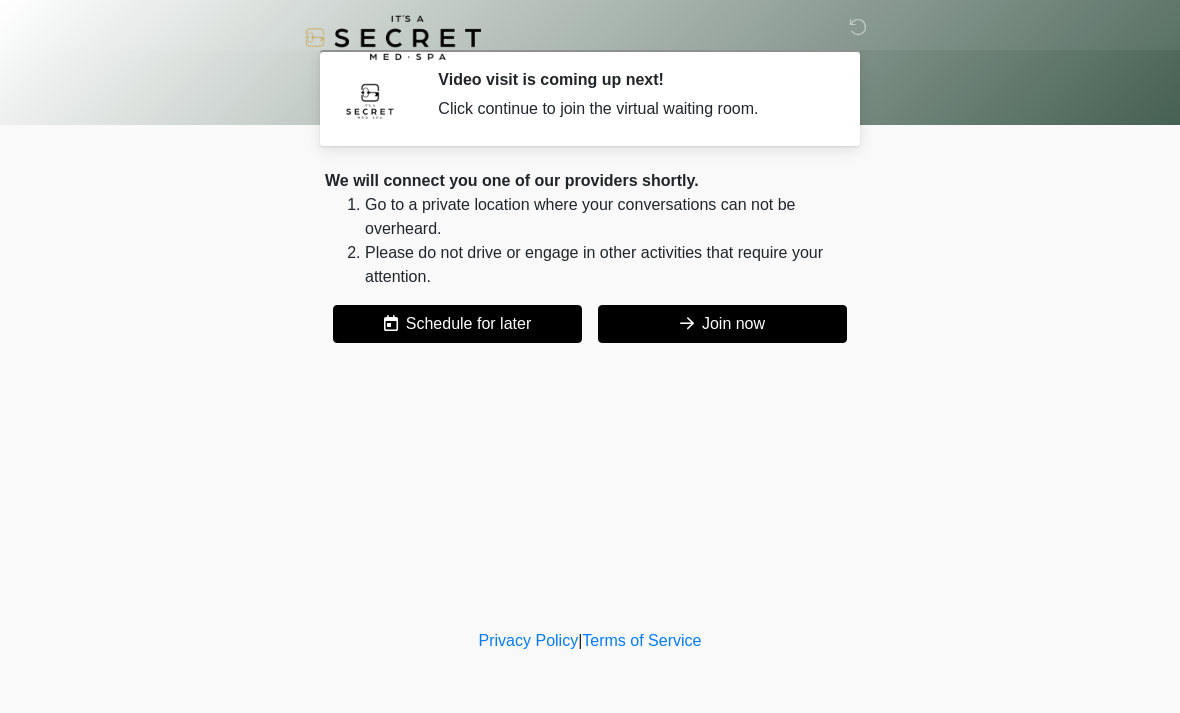 click on "Join now" at bounding box center (722, 324) 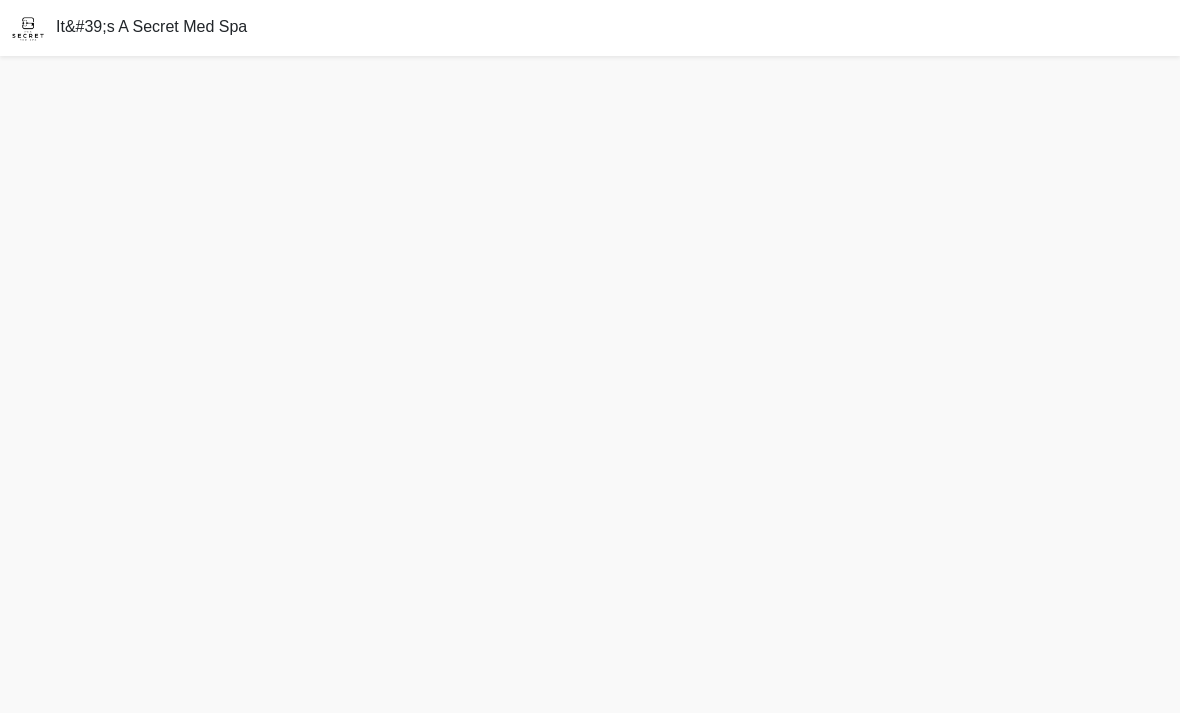 scroll, scrollTop: 0, scrollLeft: 0, axis: both 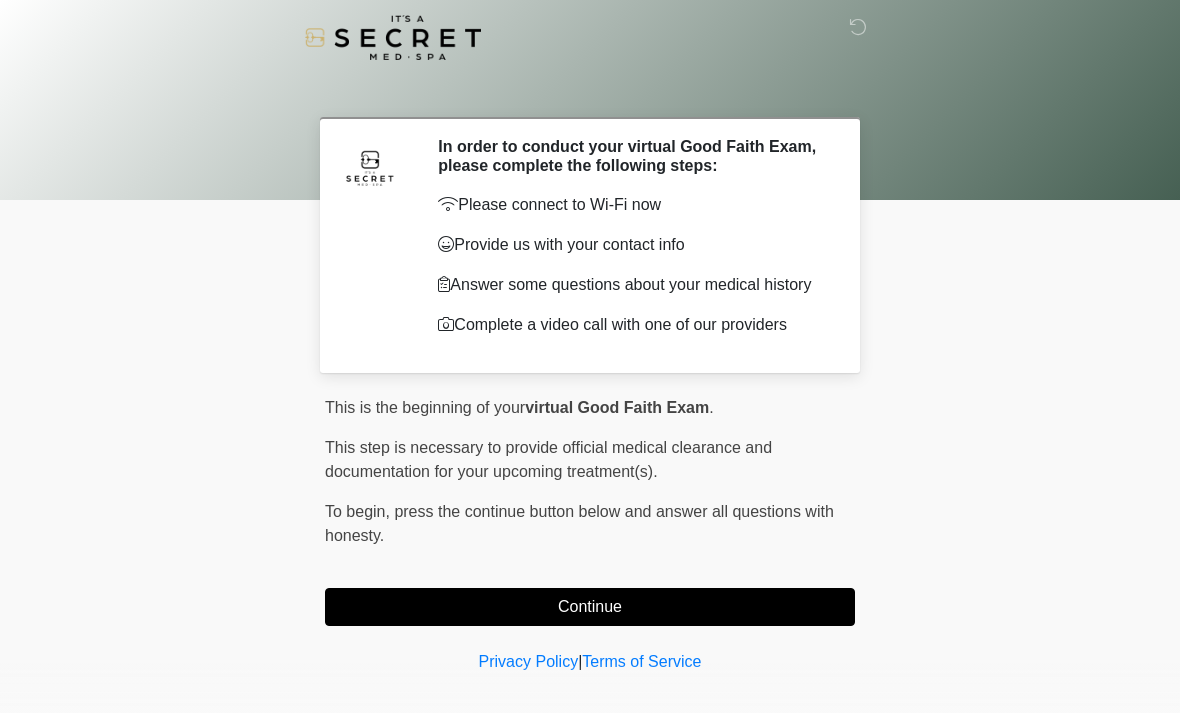 click on "Continue" at bounding box center (590, 607) 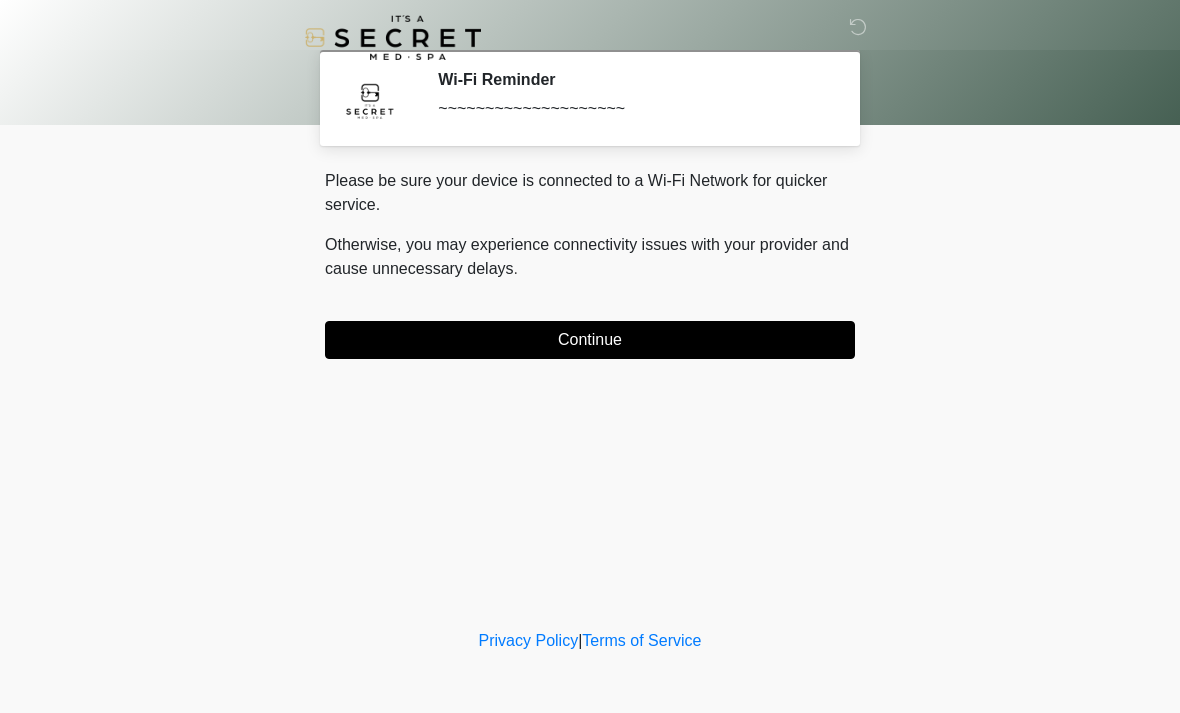 click on "Continue" at bounding box center (590, 340) 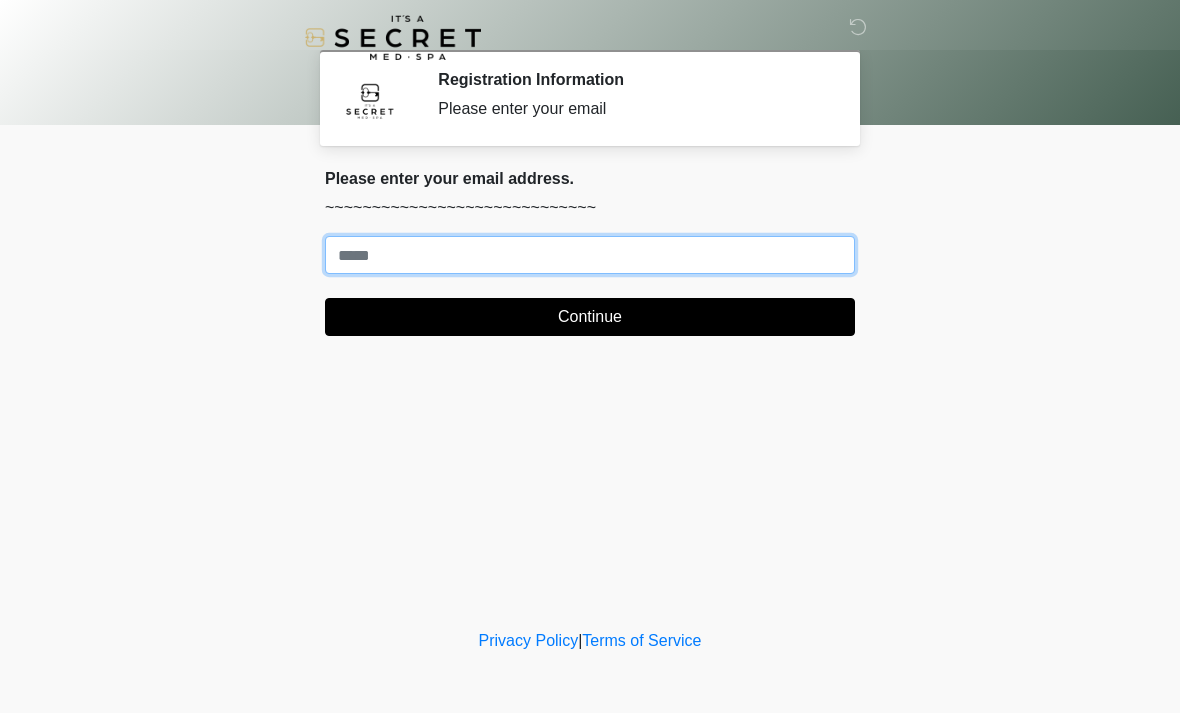 click on "Where should we email your treatment plan?" at bounding box center (590, 255) 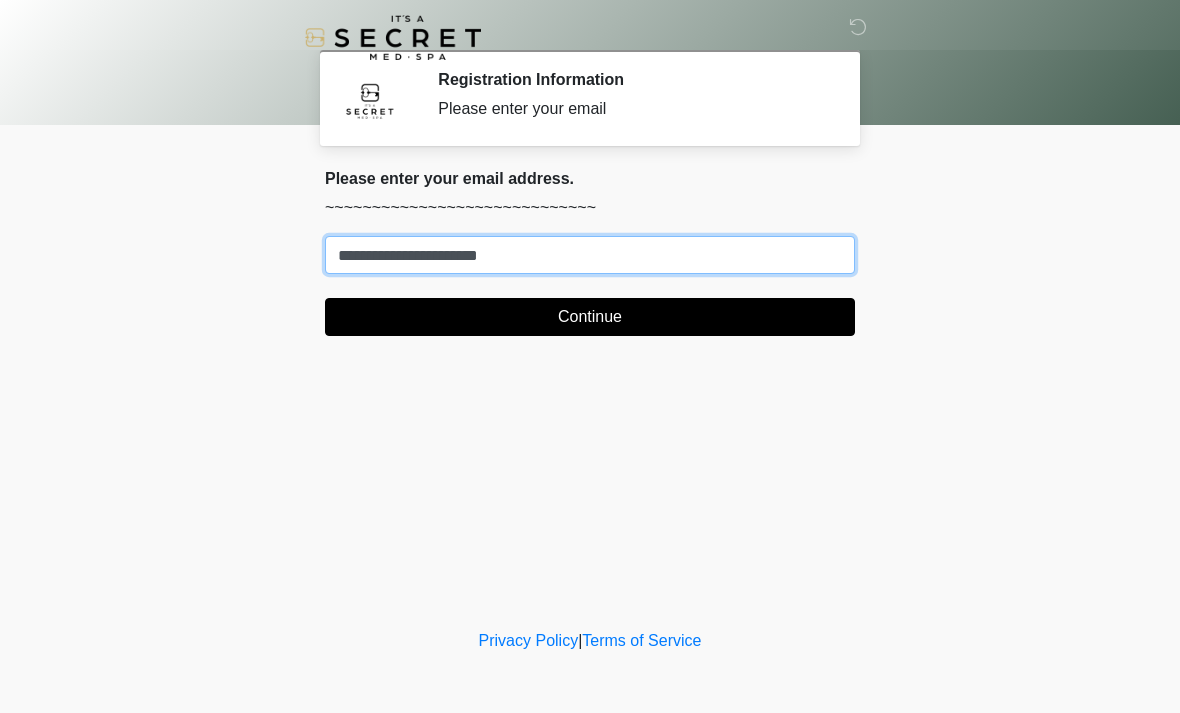 type on "**********" 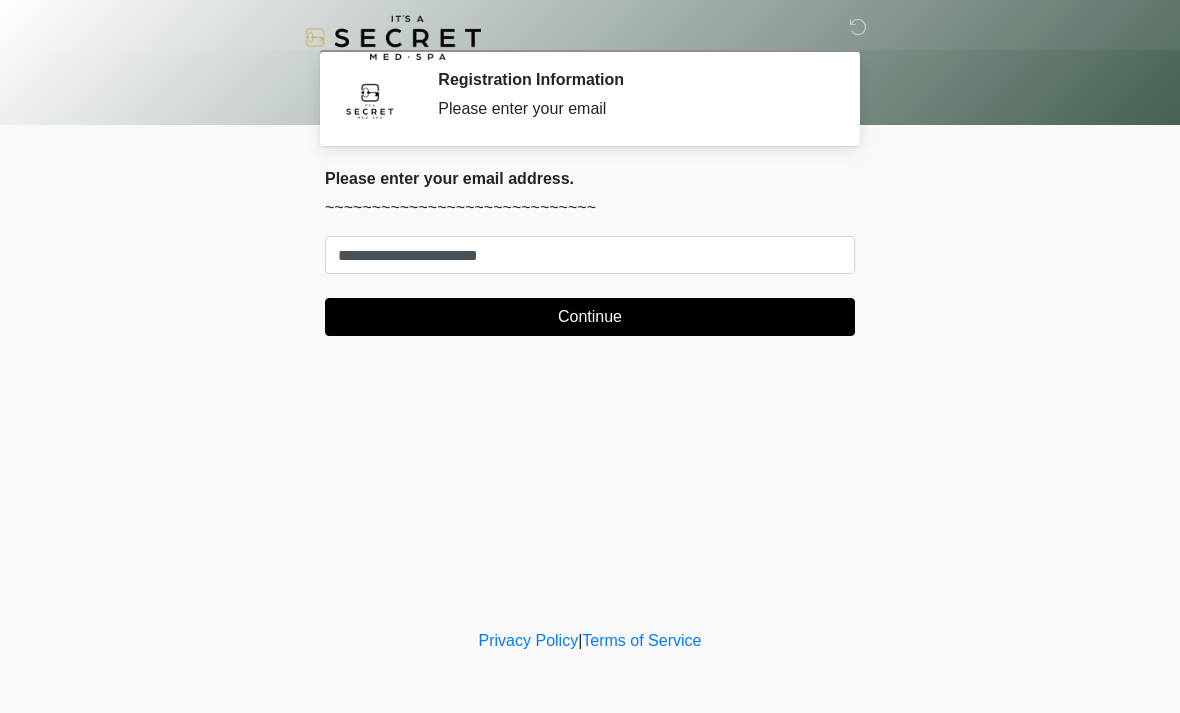click on "**********" at bounding box center [590, 286] 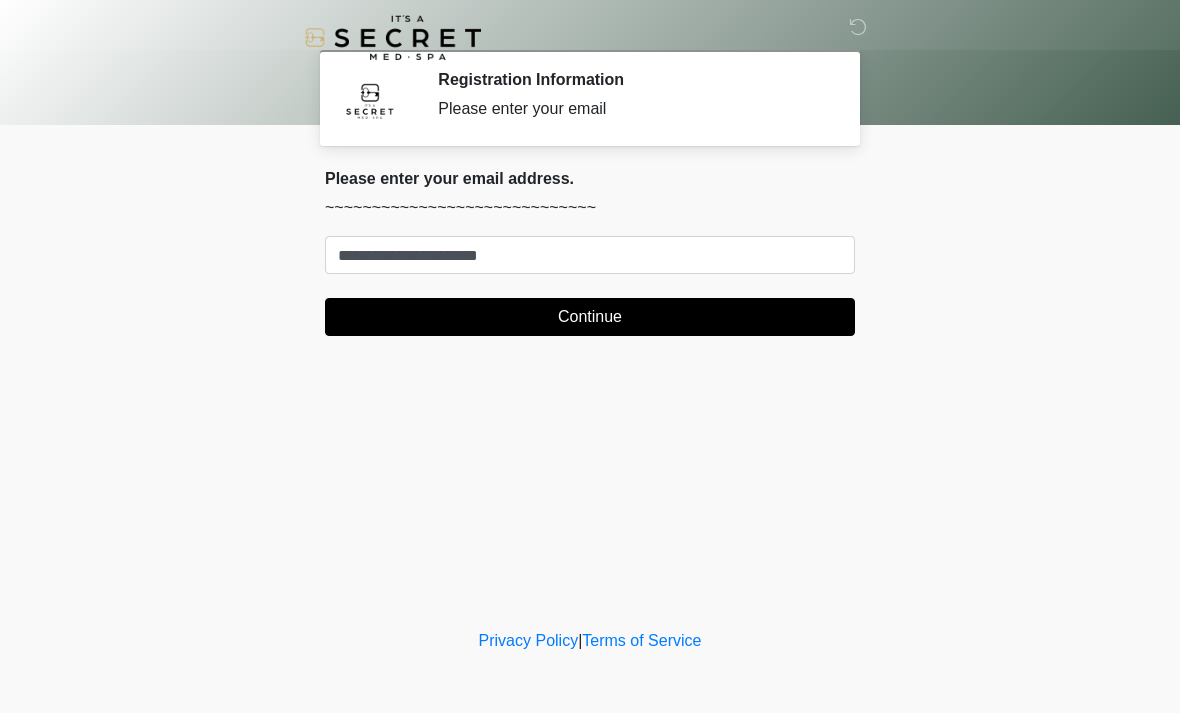 click on "Continue" at bounding box center (590, 317) 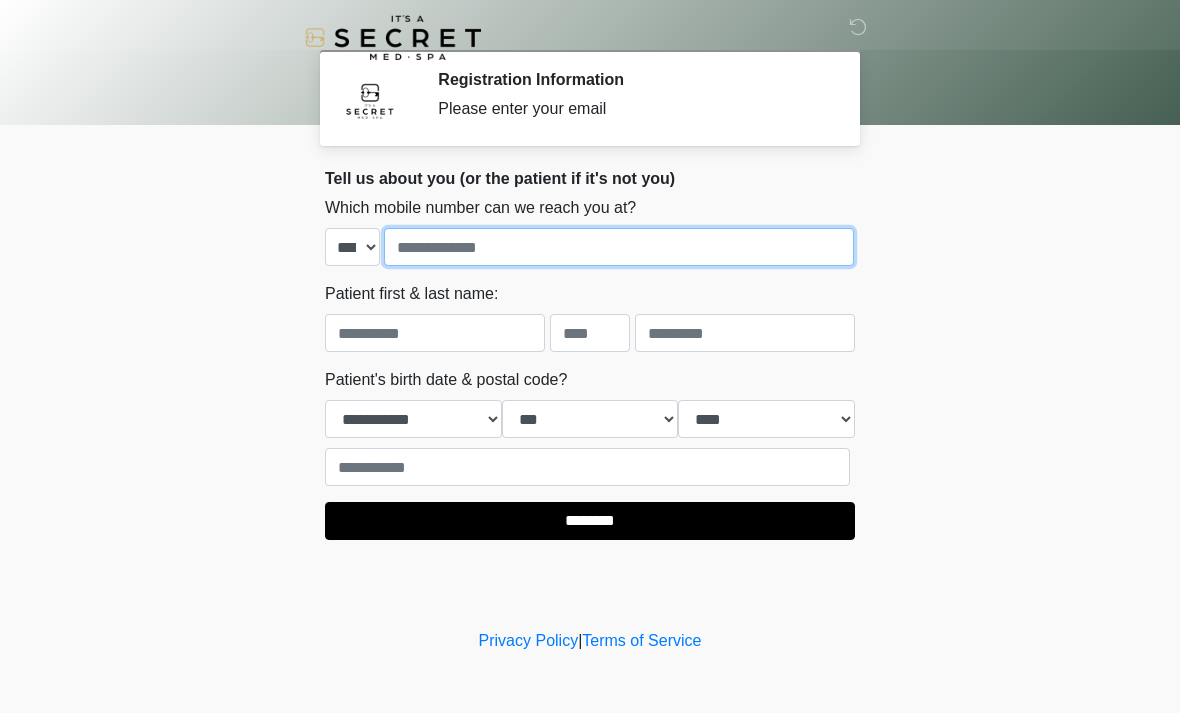 click at bounding box center [619, 247] 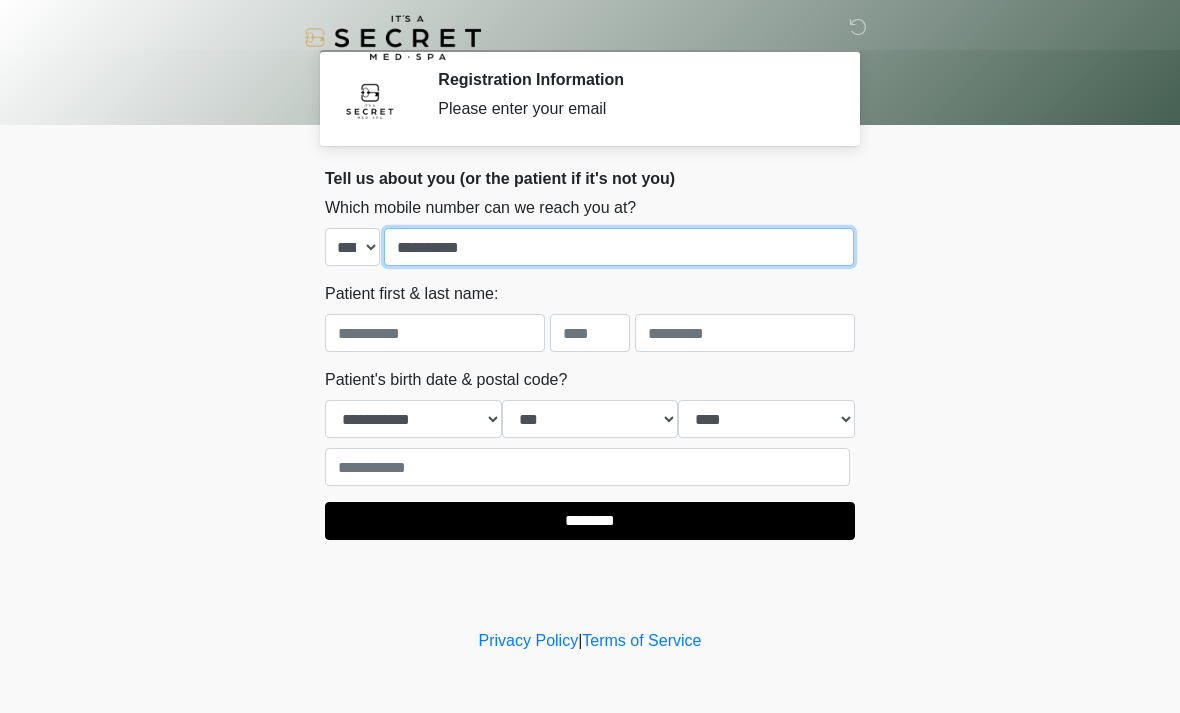 type on "**********" 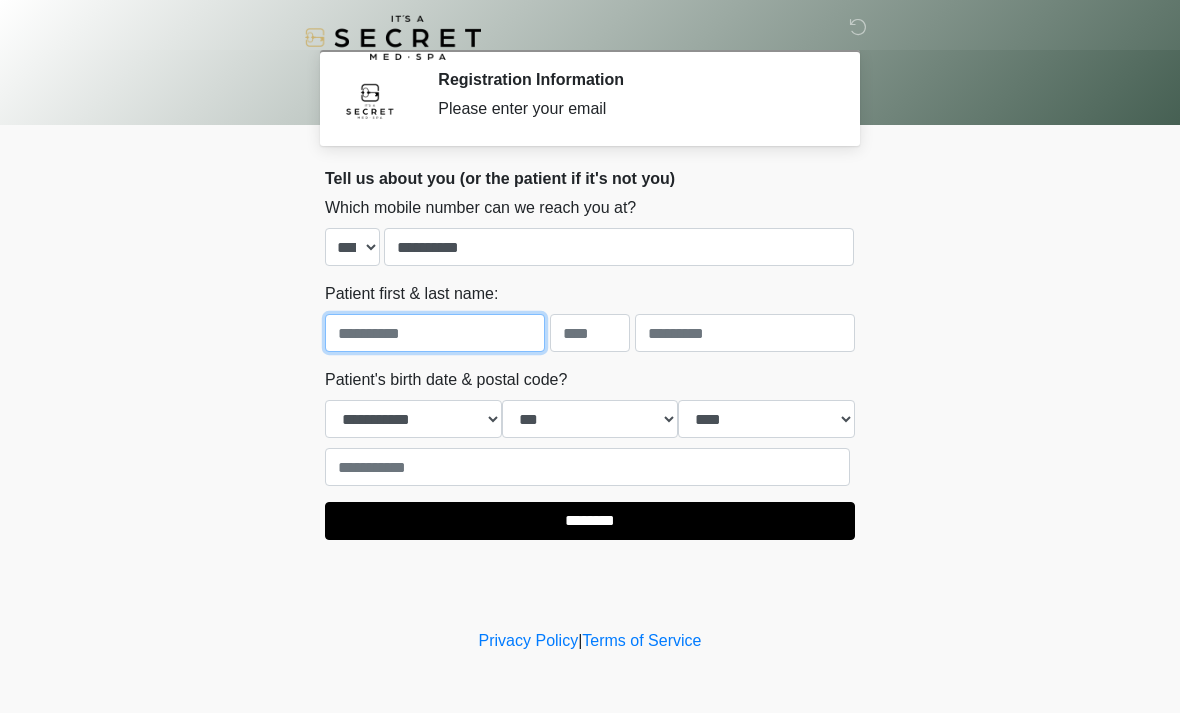 click at bounding box center [435, 333] 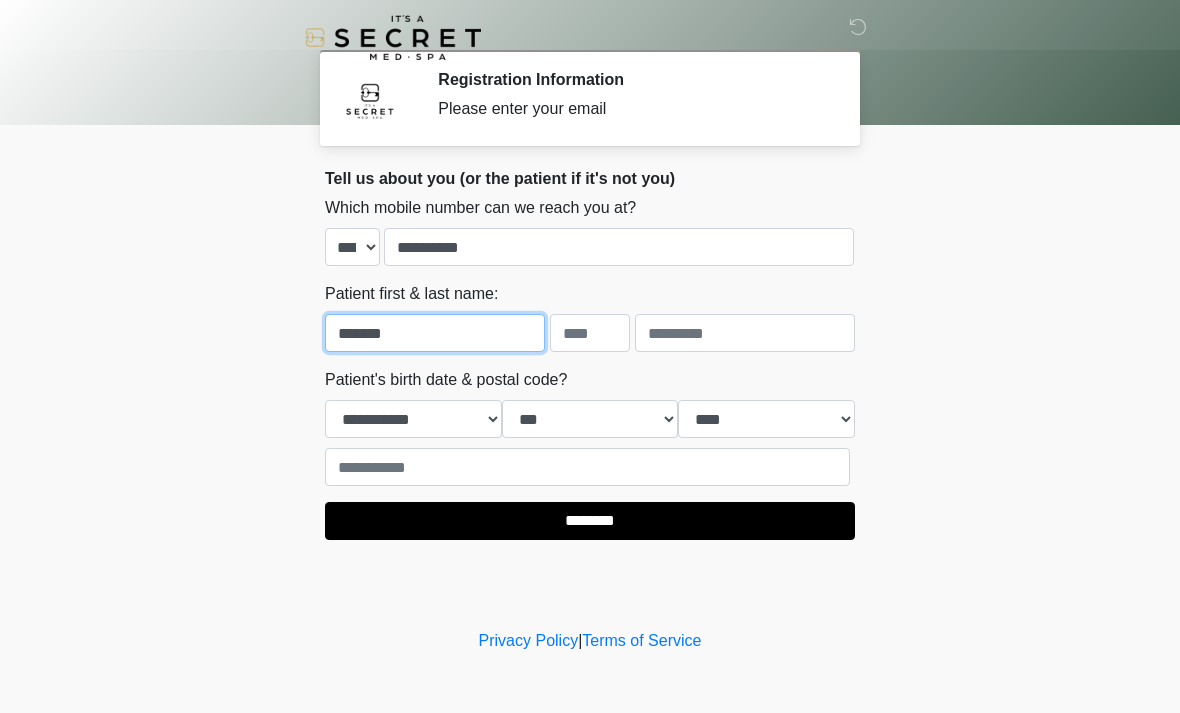type on "*******" 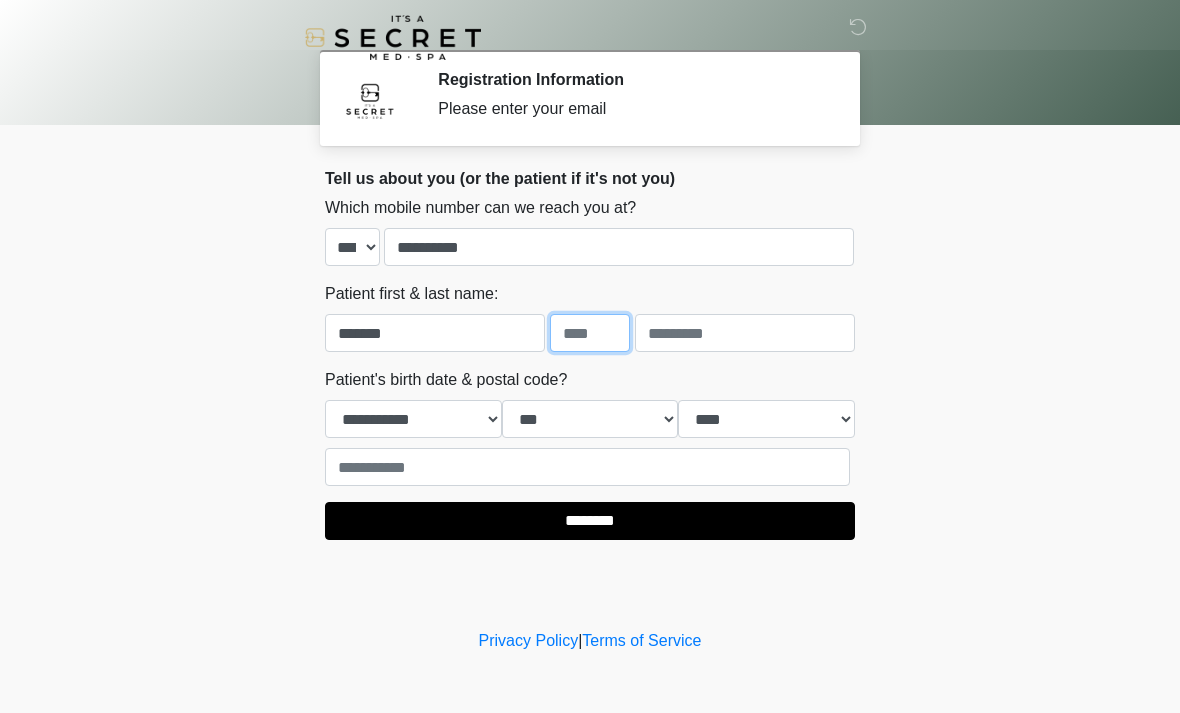 click at bounding box center [590, 333] 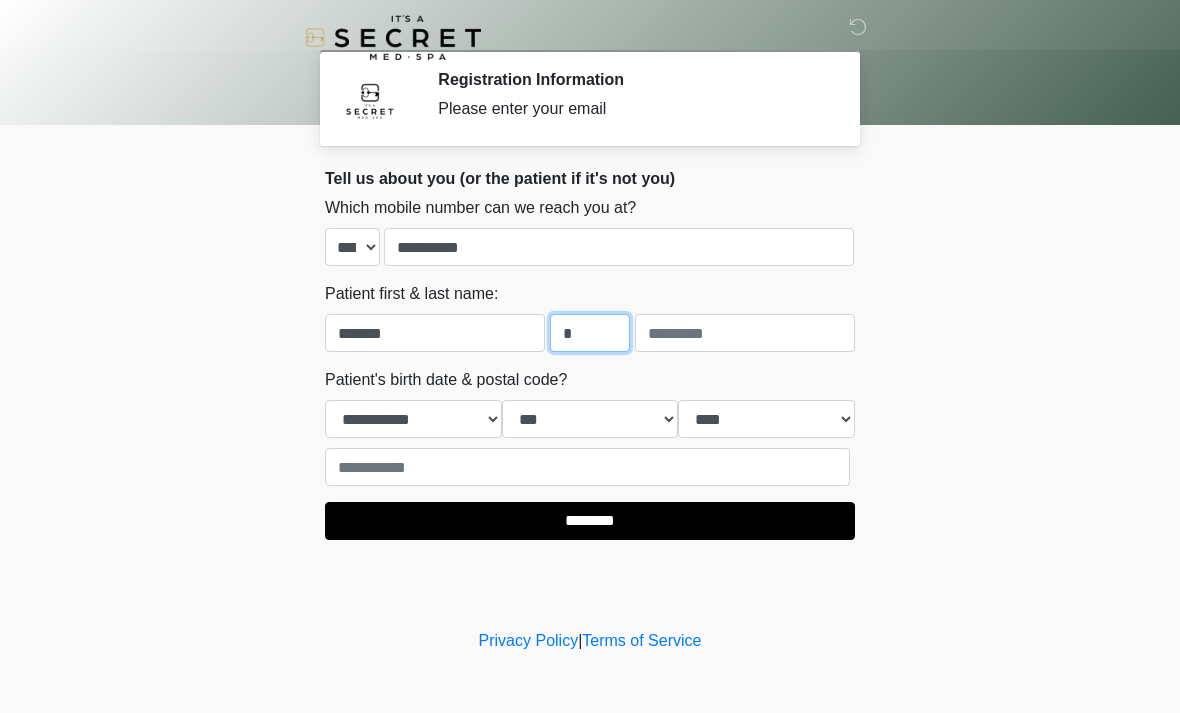 type on "*" 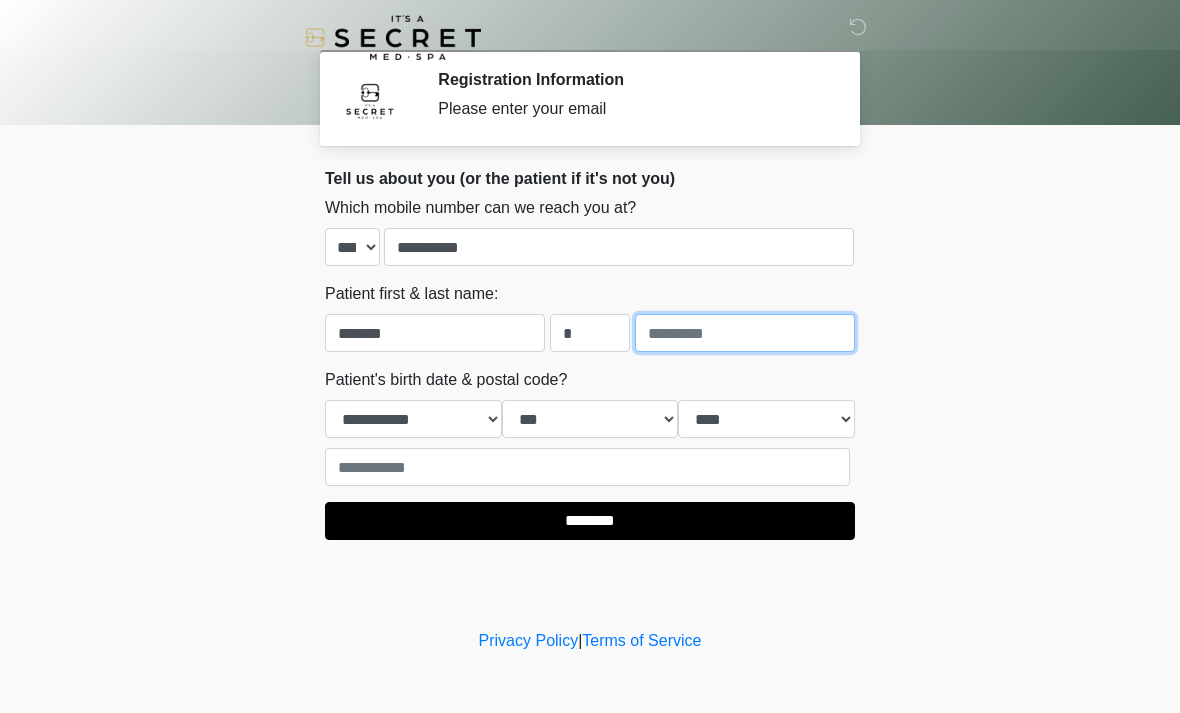 click at bounding box center [745, 333] 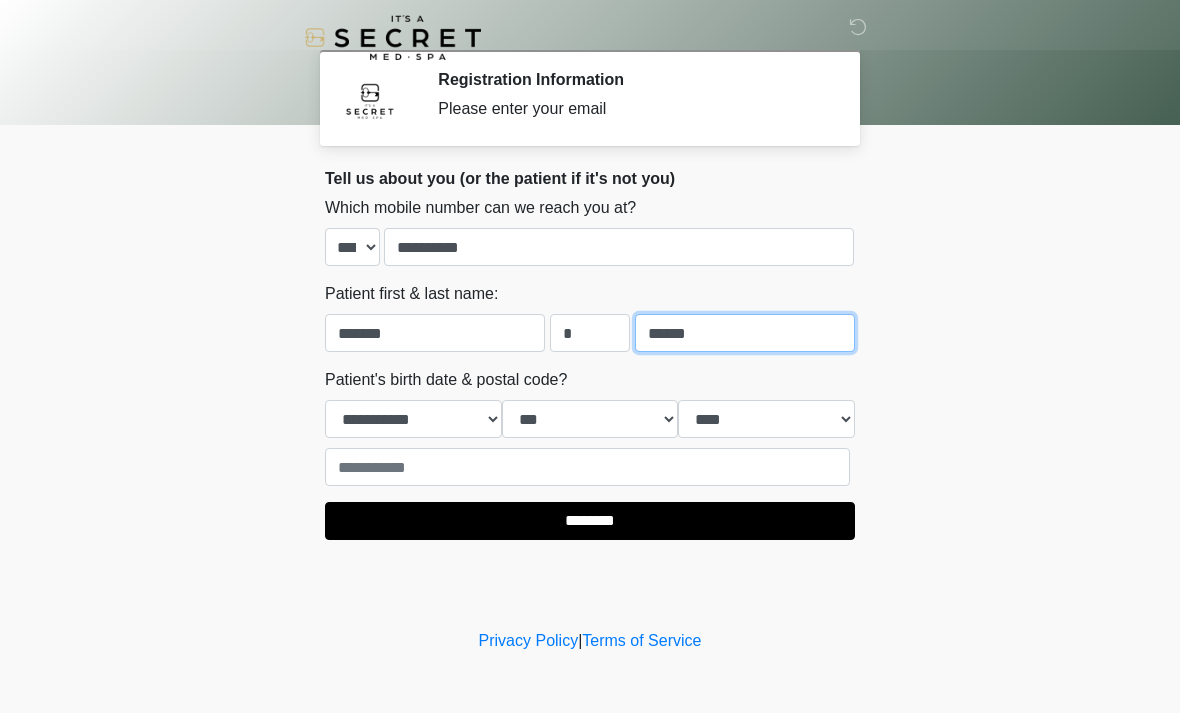 type on "******" 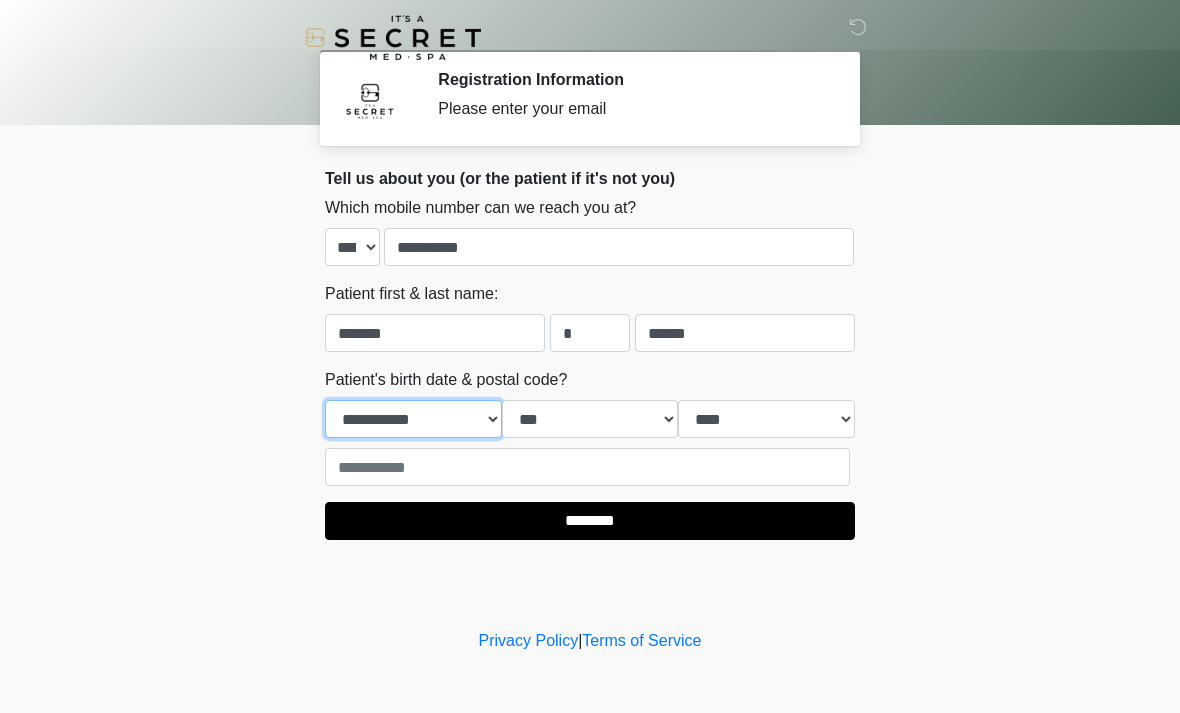 click on "**********" at bounding box center [413, 419] 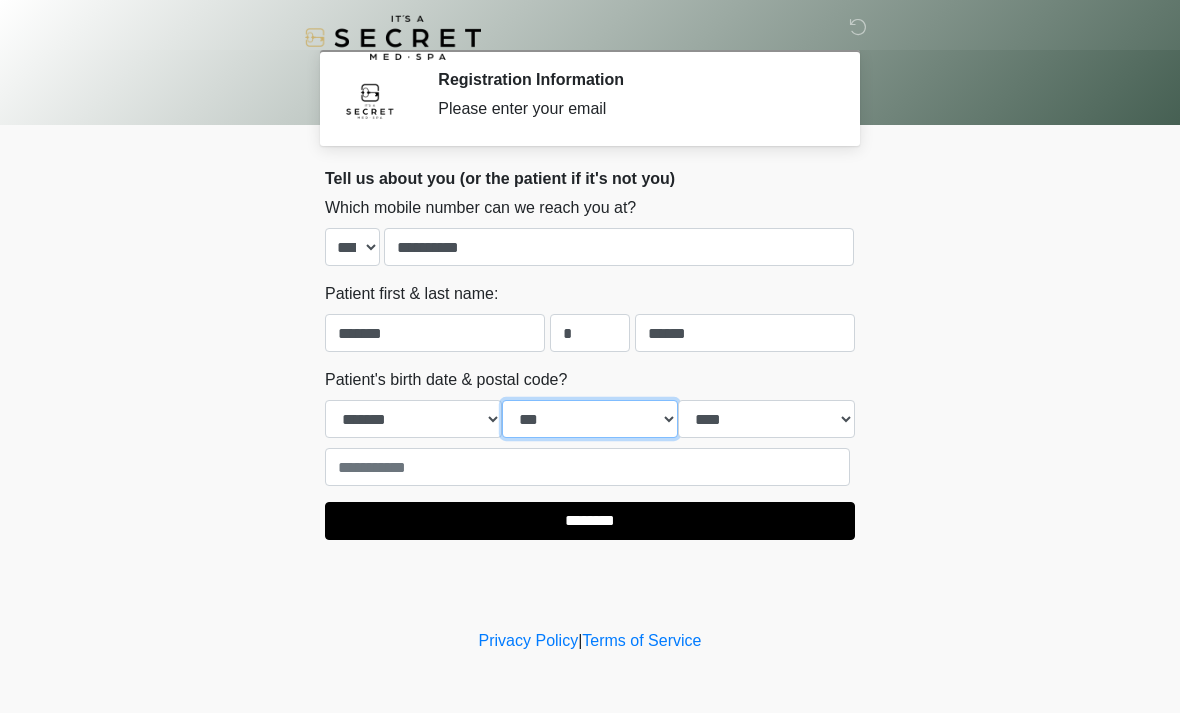 click on "***
*
*
*
*
*
*
*
*
*
**
**
**
**
**
**
**
**
**
**
**
**
**
**
**
**
**
**
**
**
**
**" at bounding box center (590, 419) 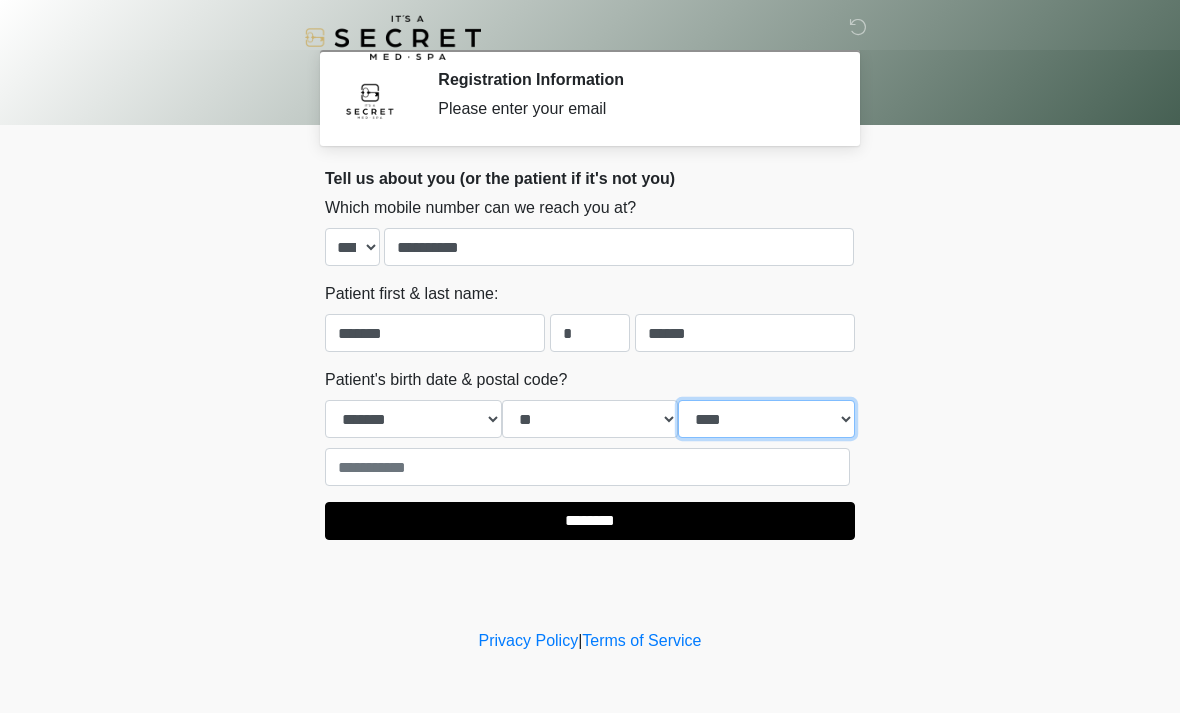 click on "****
****
****
****
****
****
****
****
****
****
****
****
****
****
****
****
****
****
****
****
****
****
****
****
****
****
****
****
****
****
****
****
****
****
****
****
****
****
****
****
****
****
****
****
****
****
****
****
****
****
****
****
****
****
****
****
****
****
****
****
****
****
****
****
****
****
****
****
****
****
****
****
****
****
****
****
****
****
****
****
****
****
****
****
****
****
****
****
****
****
****
****
****
****
****
****
****
****
****
****
****
****" at bounding box center [766, 419] 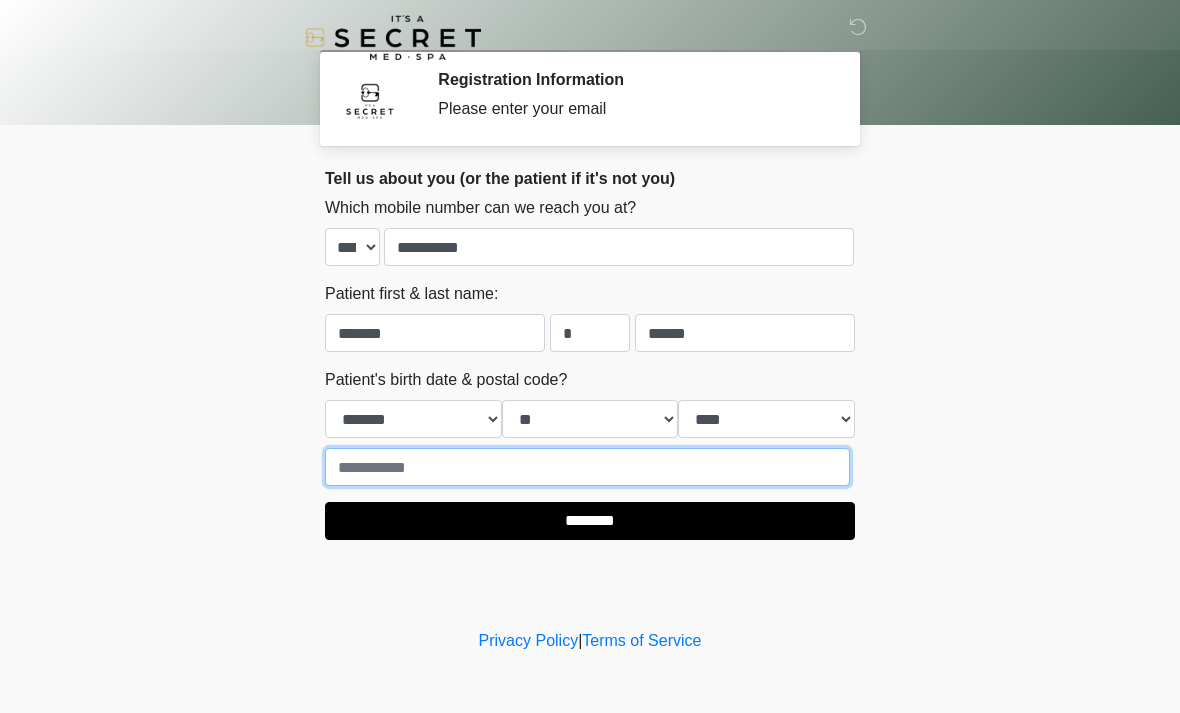 click at bounding box center [587, 467] 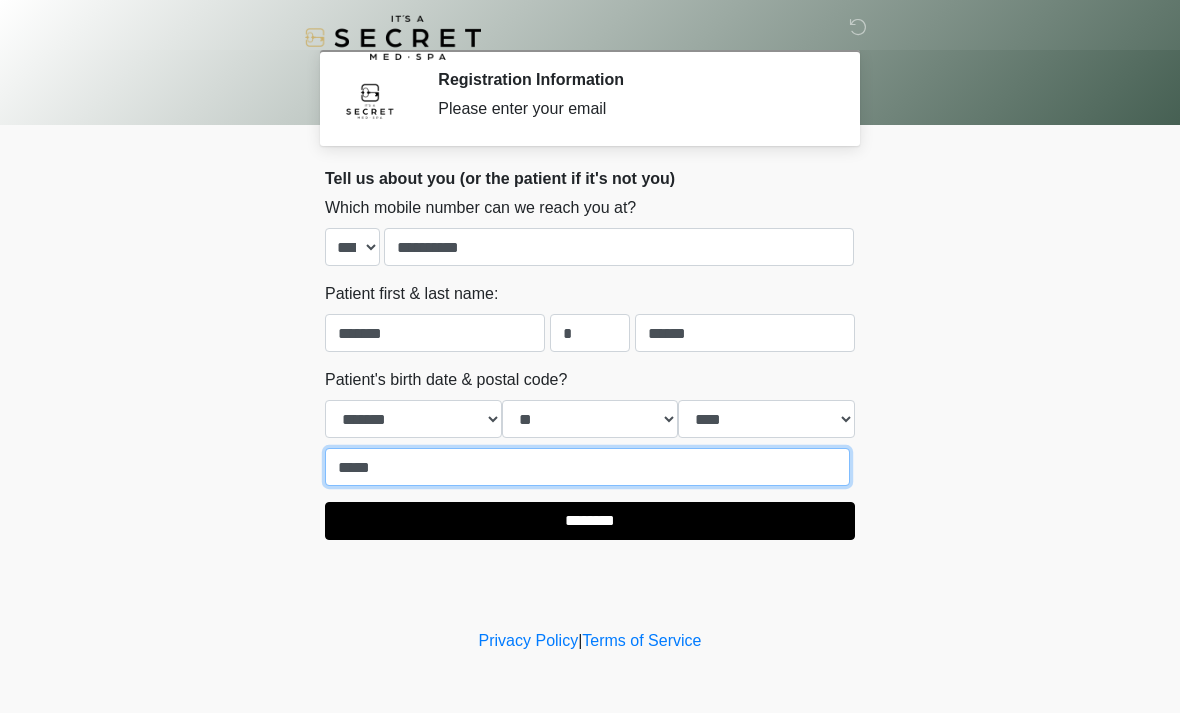 type on "*****" 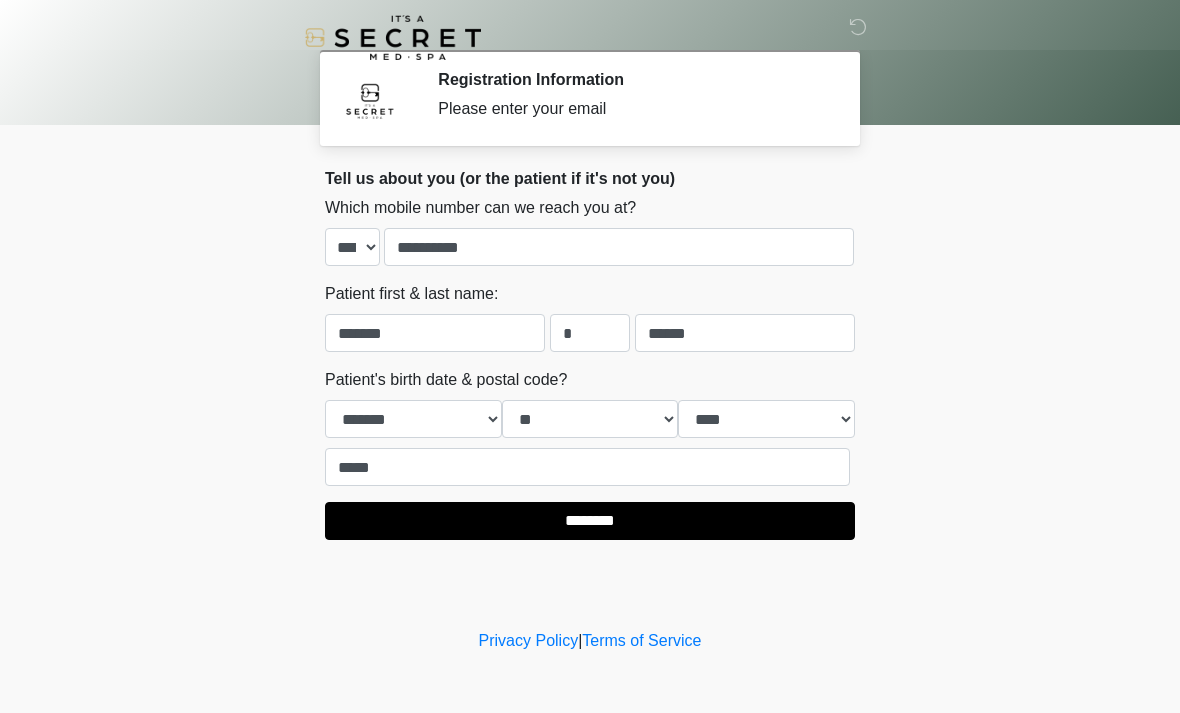 click on "********" at bounding box center [590, 521] 